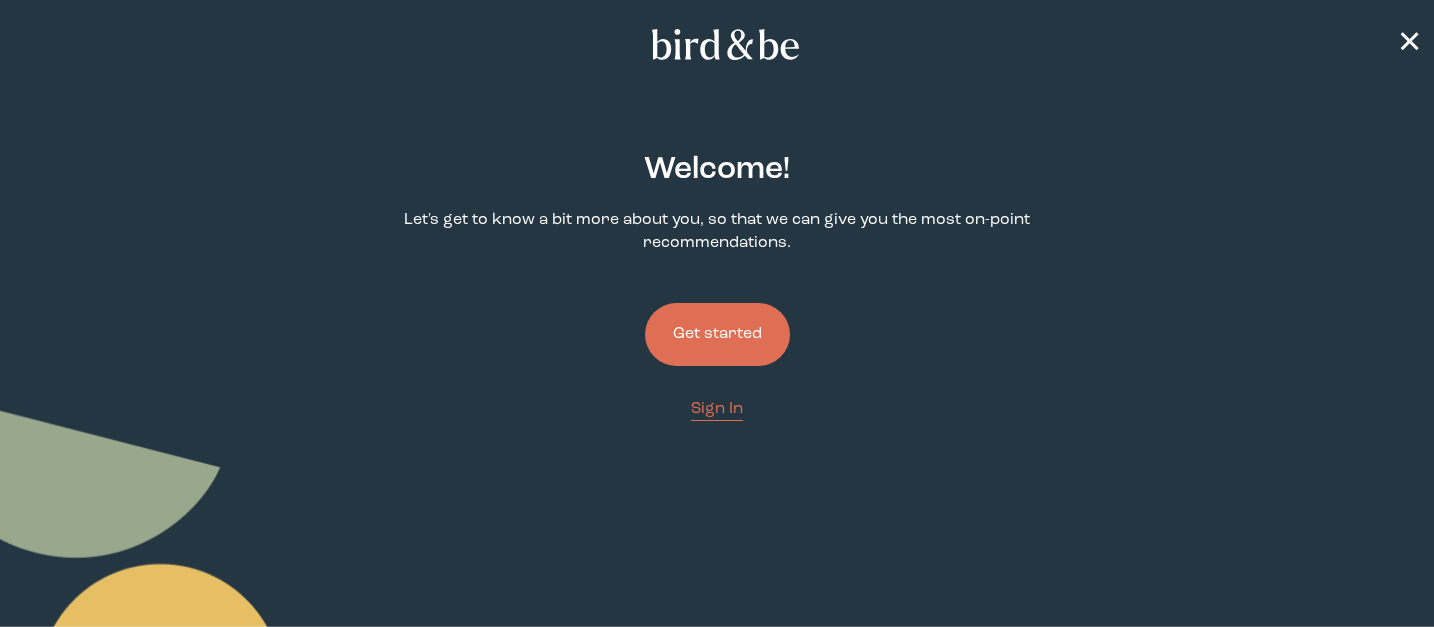 scroll, scrollTop: 0, scrollLeft: 0, axis: both 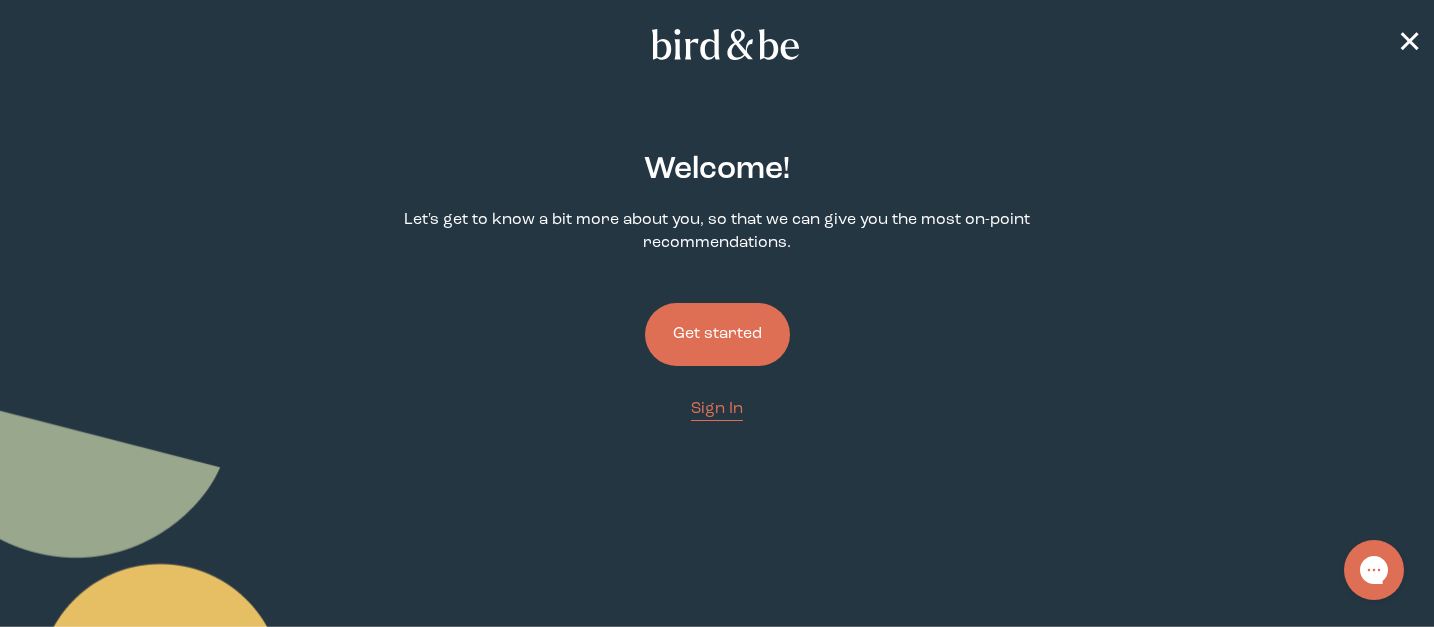 click on "Get started" at bounding box center (717, 334) 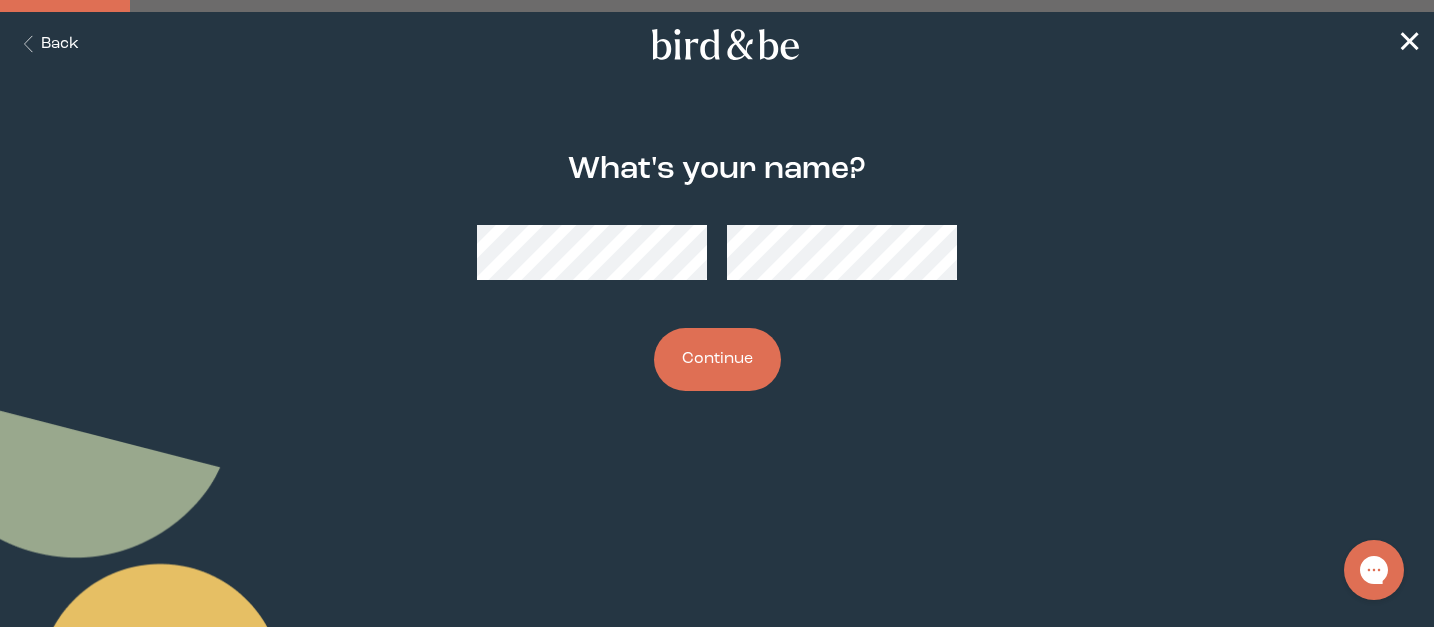 click on "Continue" at bounding box center [717, 359] 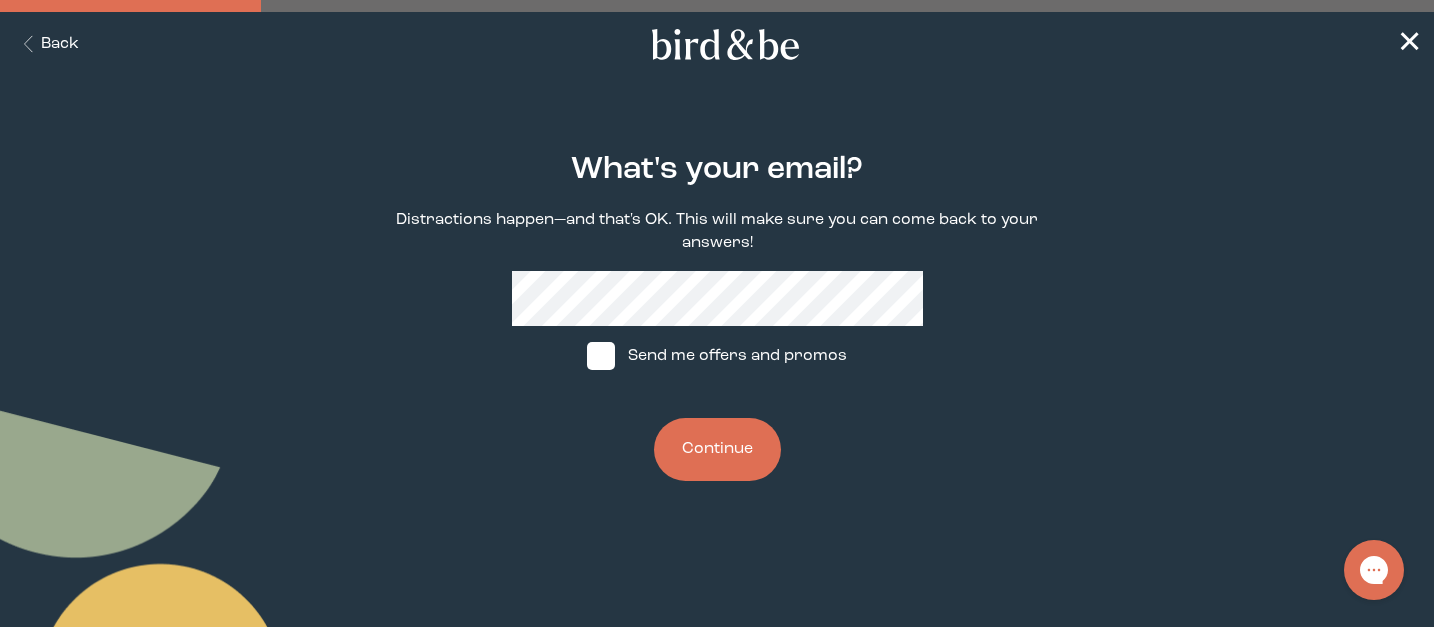 click on "Continue" at bounding box center (717, 449) 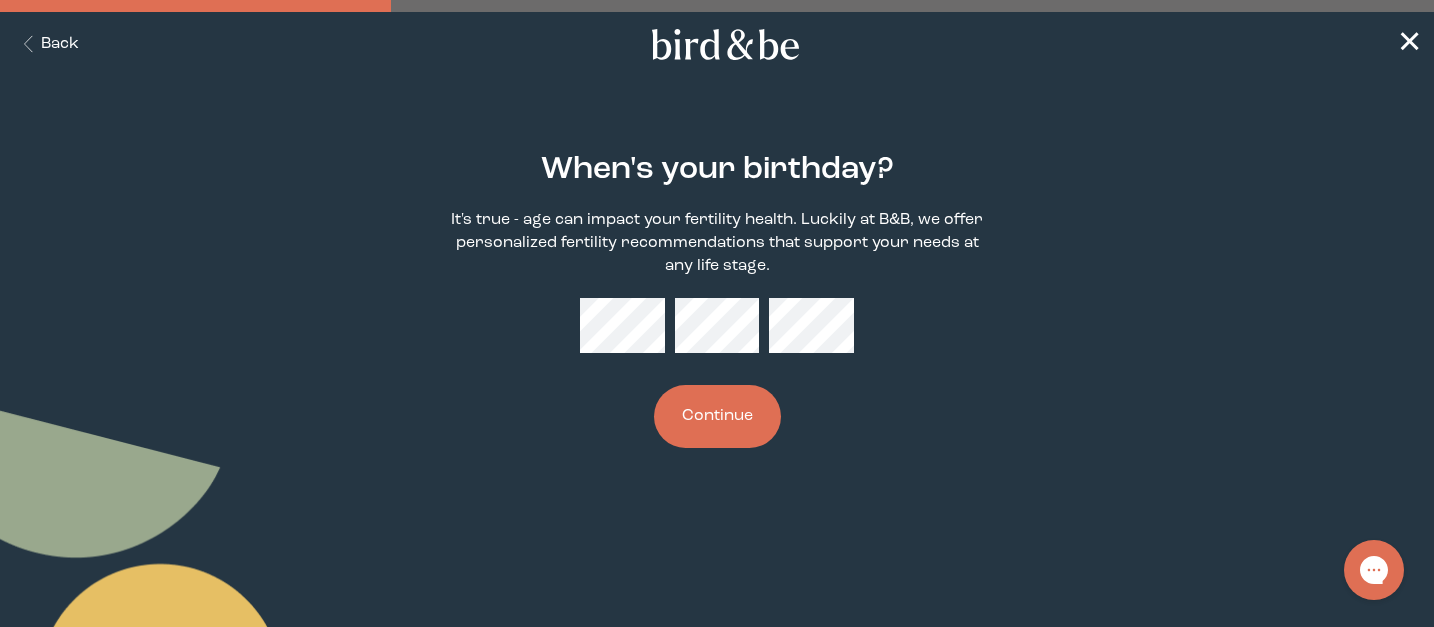 click on "Continue" at bounding box center (717, 416) 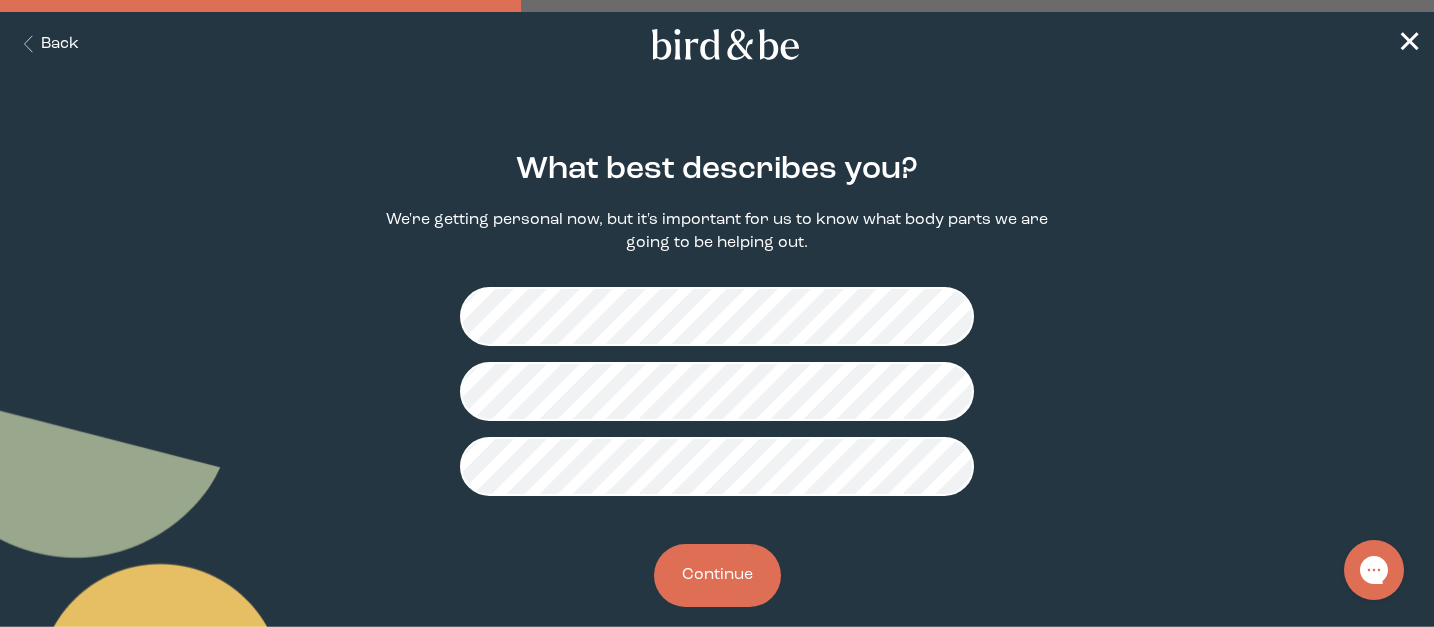 click on "Continue" at bounding box center (717, 575) 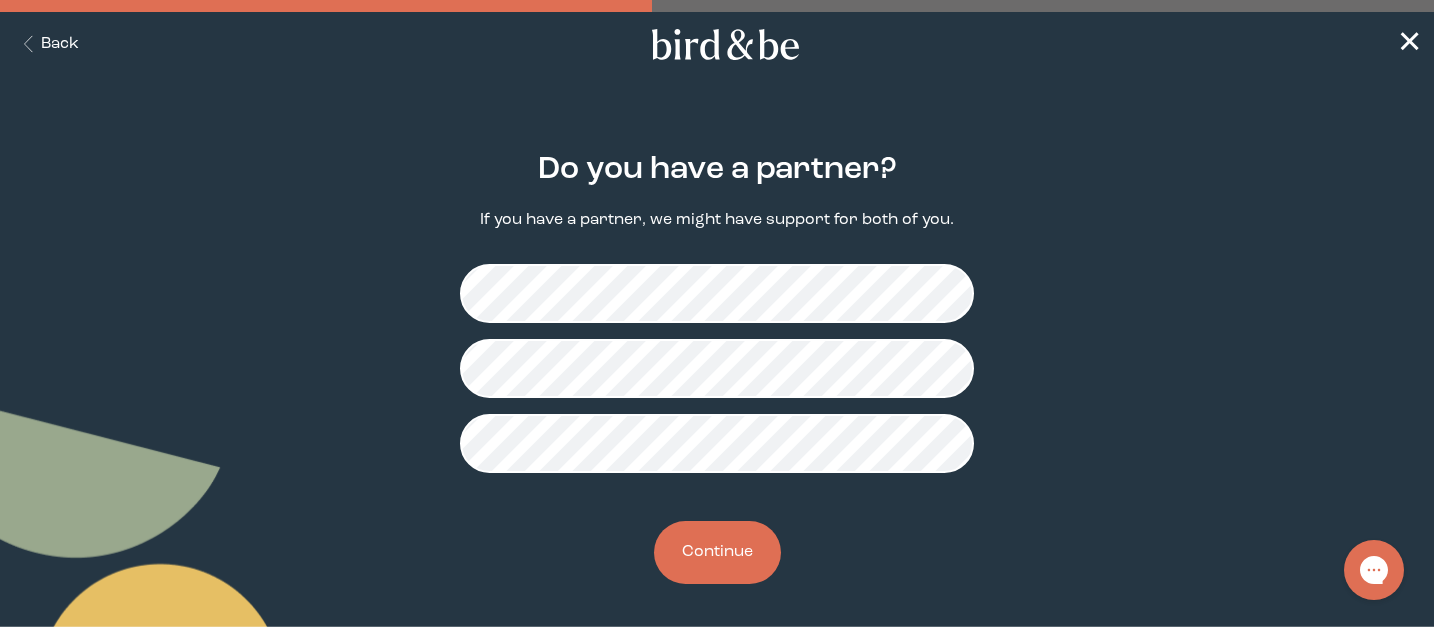 click on "Continue" at bounding box center (717, 552) 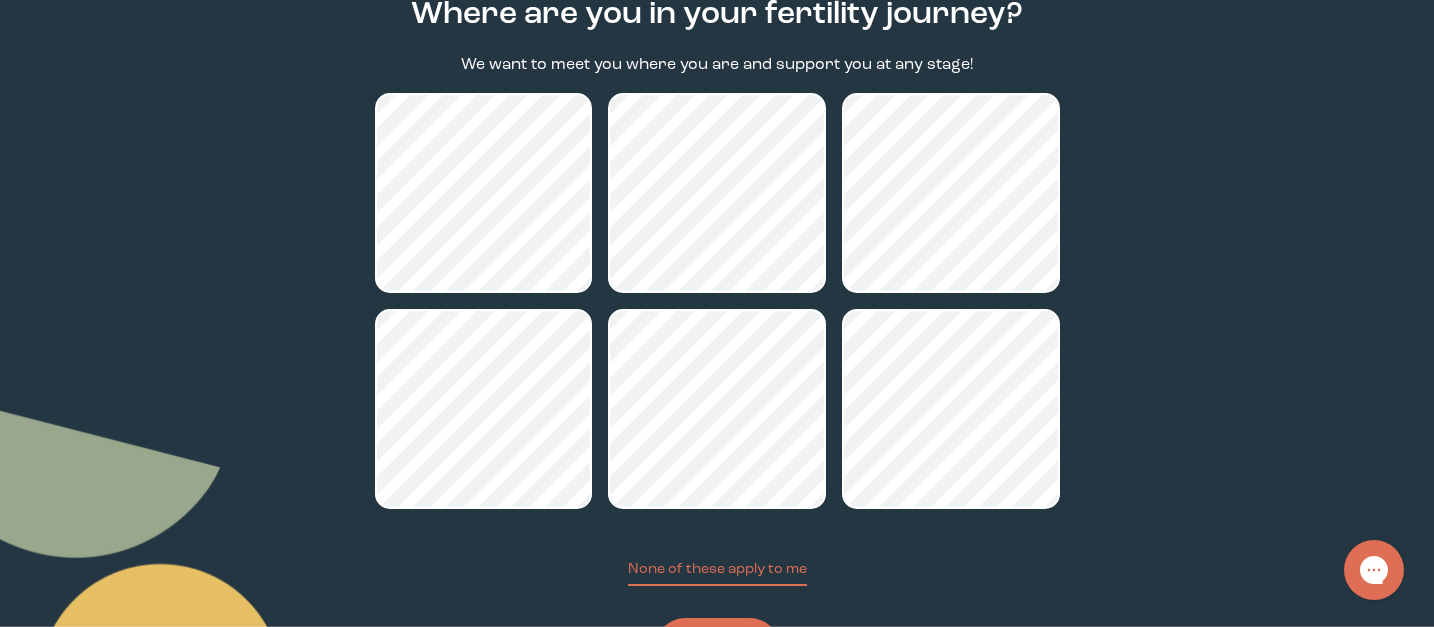 scroll, scrollTop: 159, scrollLeft: 0, axis: vertical 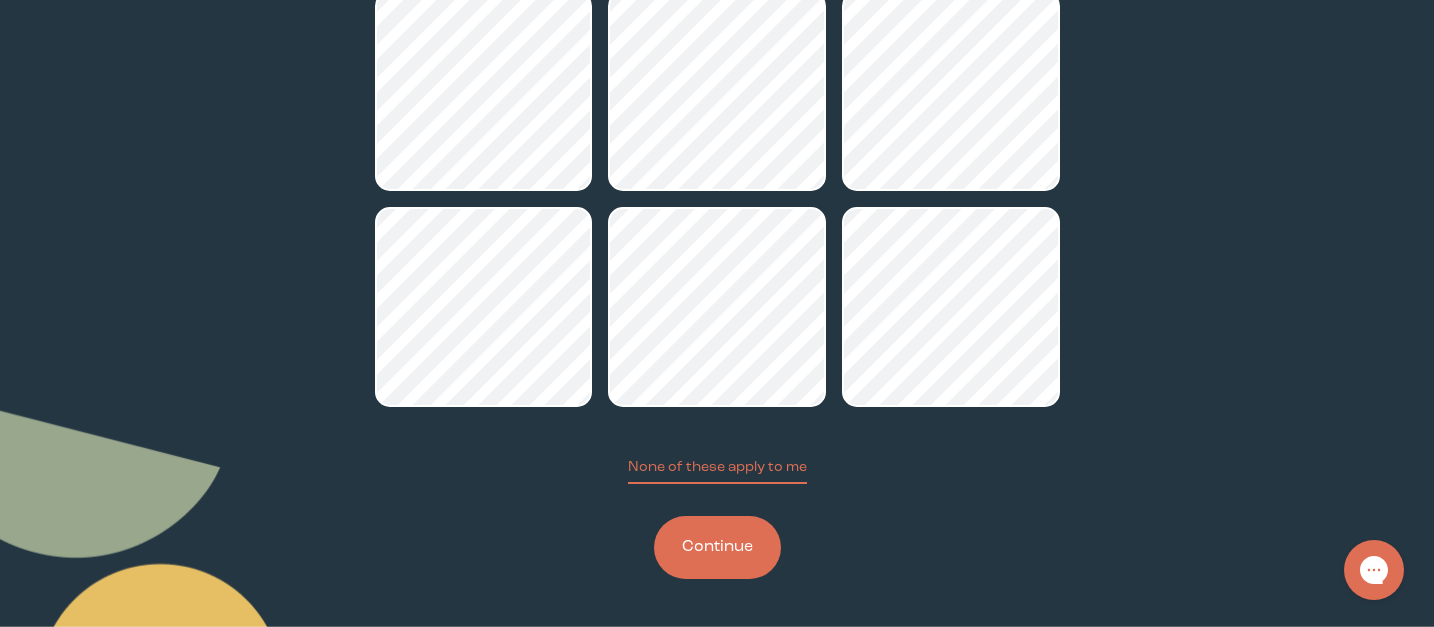 click on "Continue" at bounding box center [717, 547] 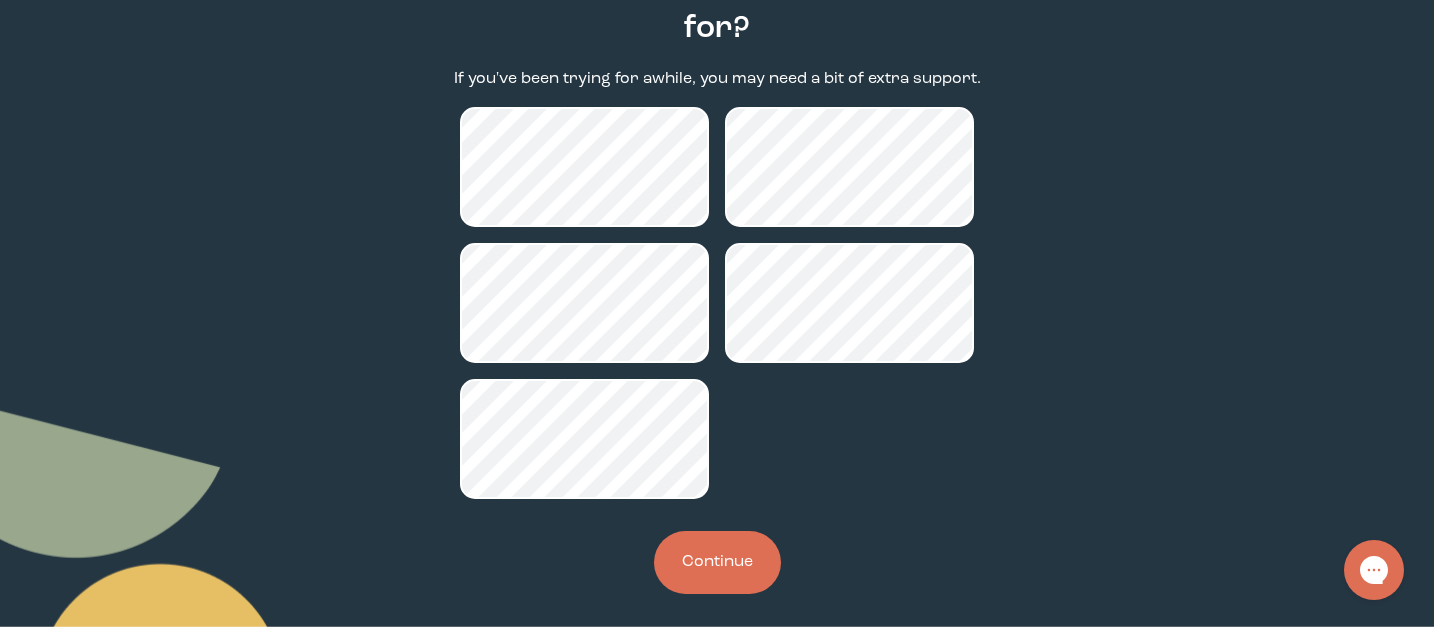 scroll, scrollTop: 202, scrollLeft: 0, axis: vertical 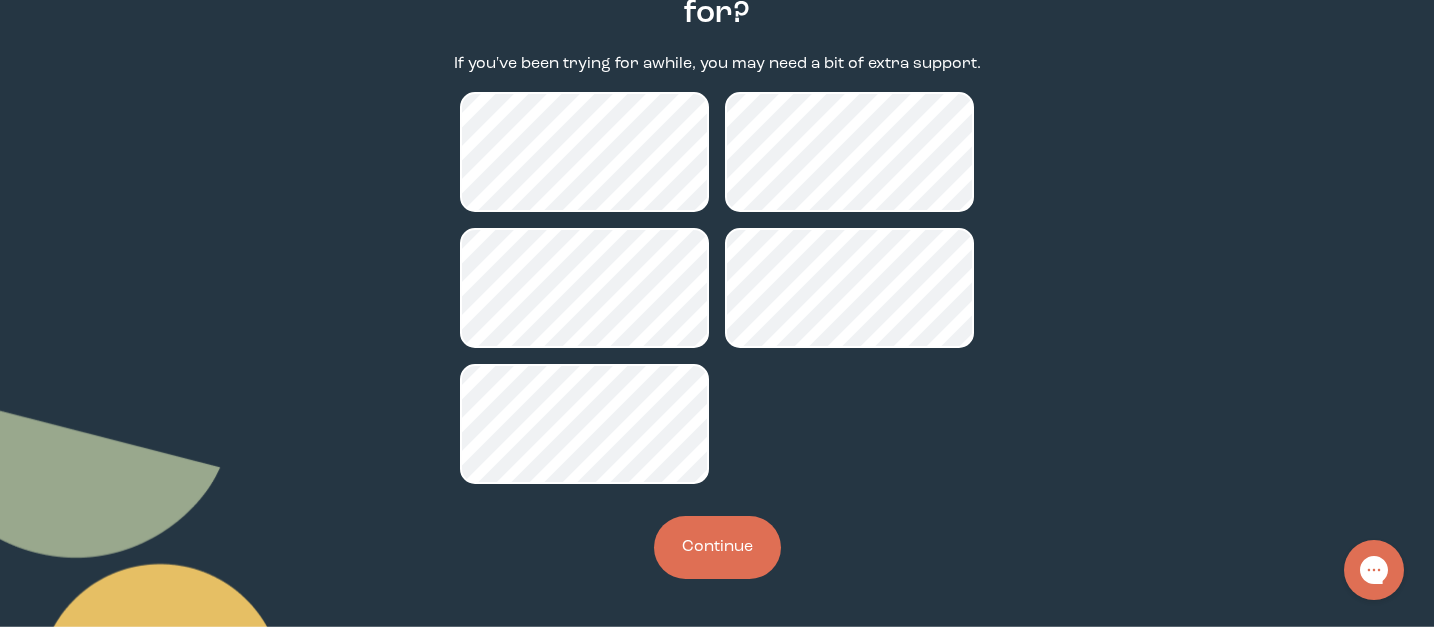 click on "Continue" at bounding box center [717, 547] 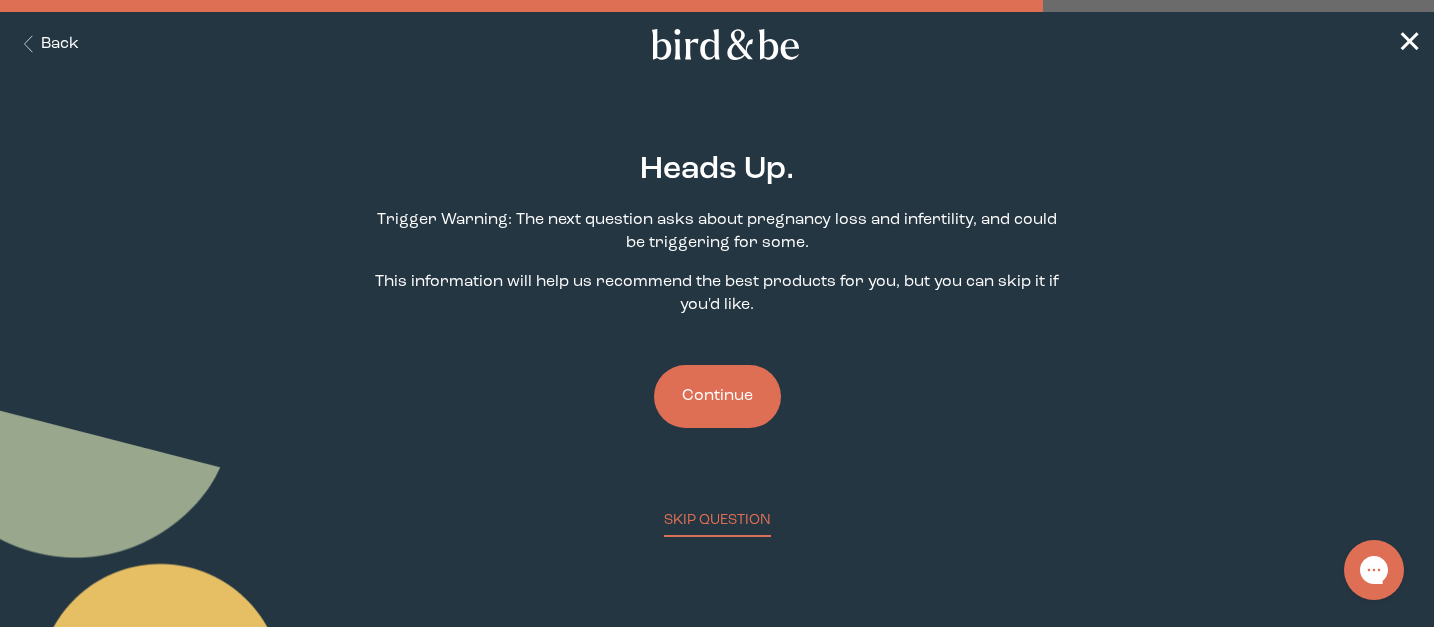 click on "Continue" at bounding box center (717, 396) 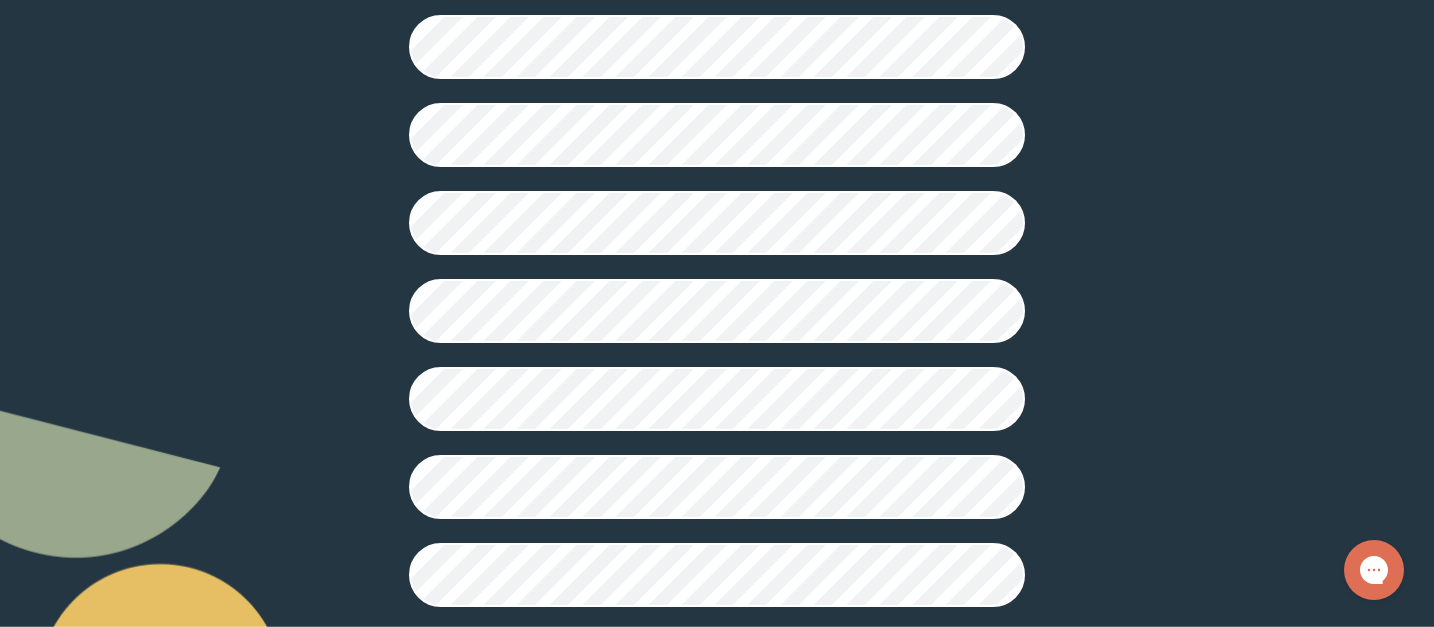 scroll, scrollTop: 331, scrollLeft: 0, axis: vertical 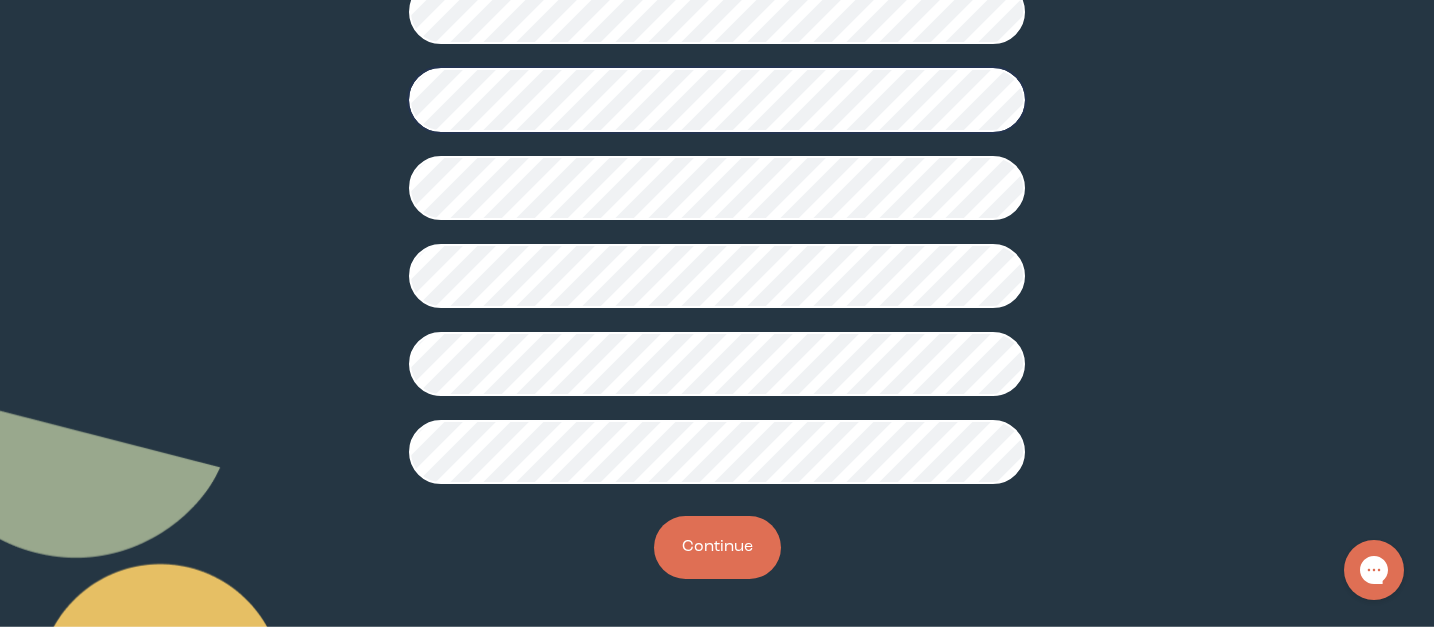 click on "Continue" at bounding box center [717, 547] 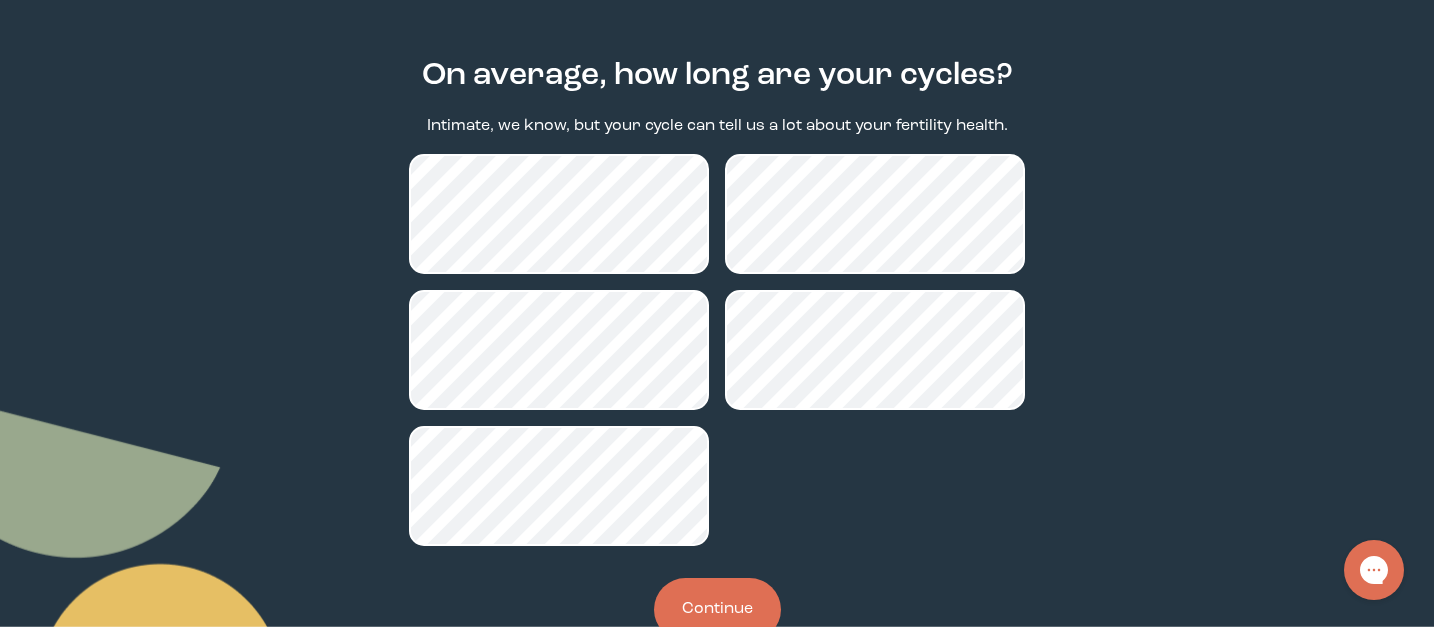 scroll, scrollTop: 156, scrollLeft: 0, axis: vertical 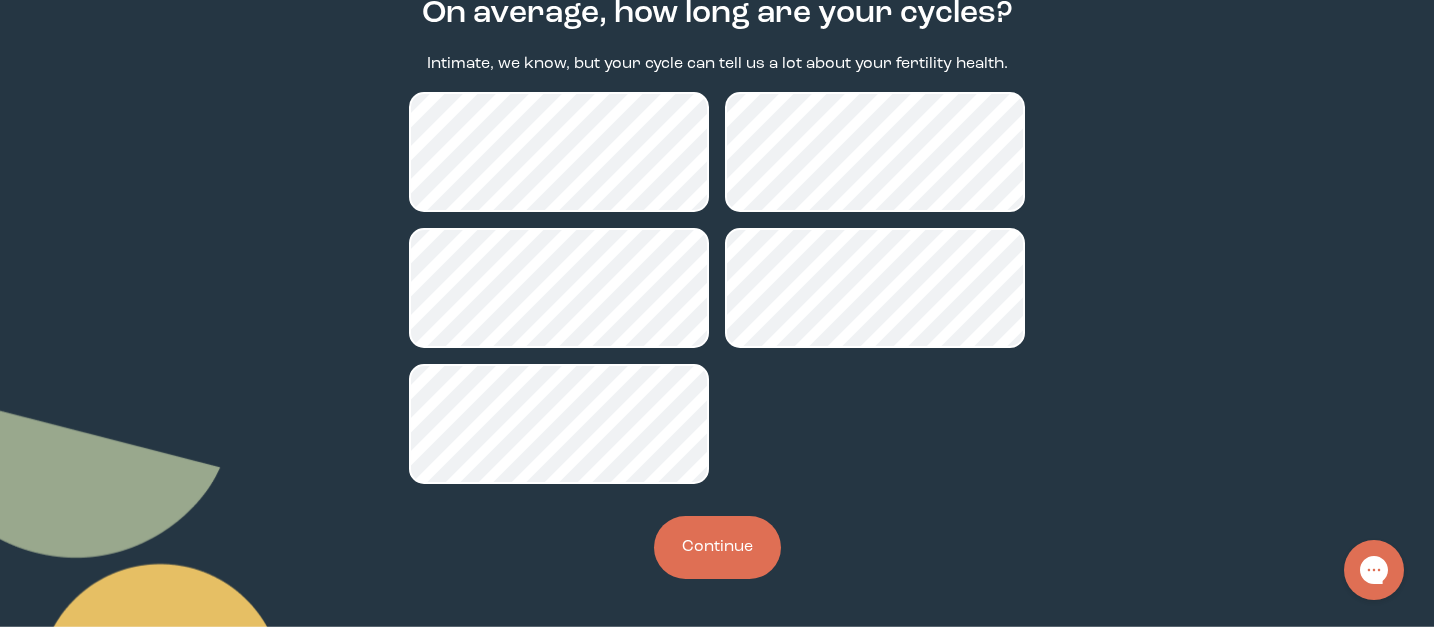 click on "Continue" at bounding box center (717, 547) 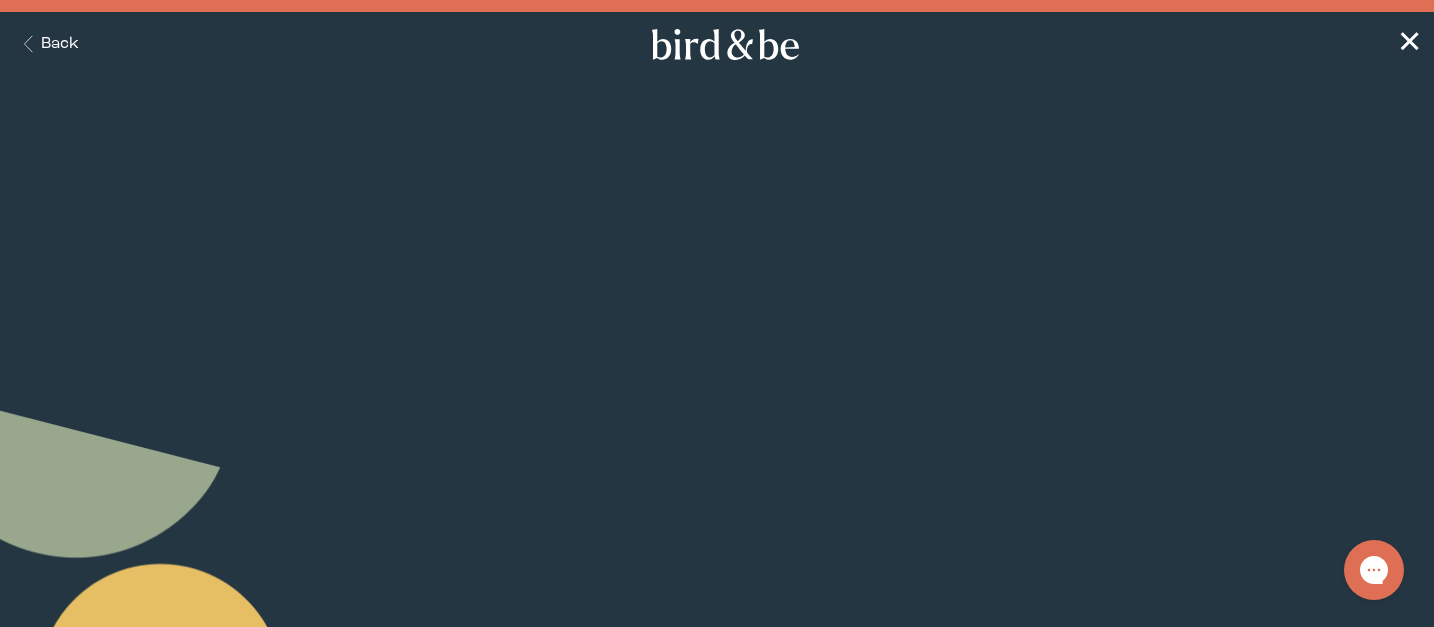 scroll, scrollTop: 0, scrollLeft: 0, axis: both 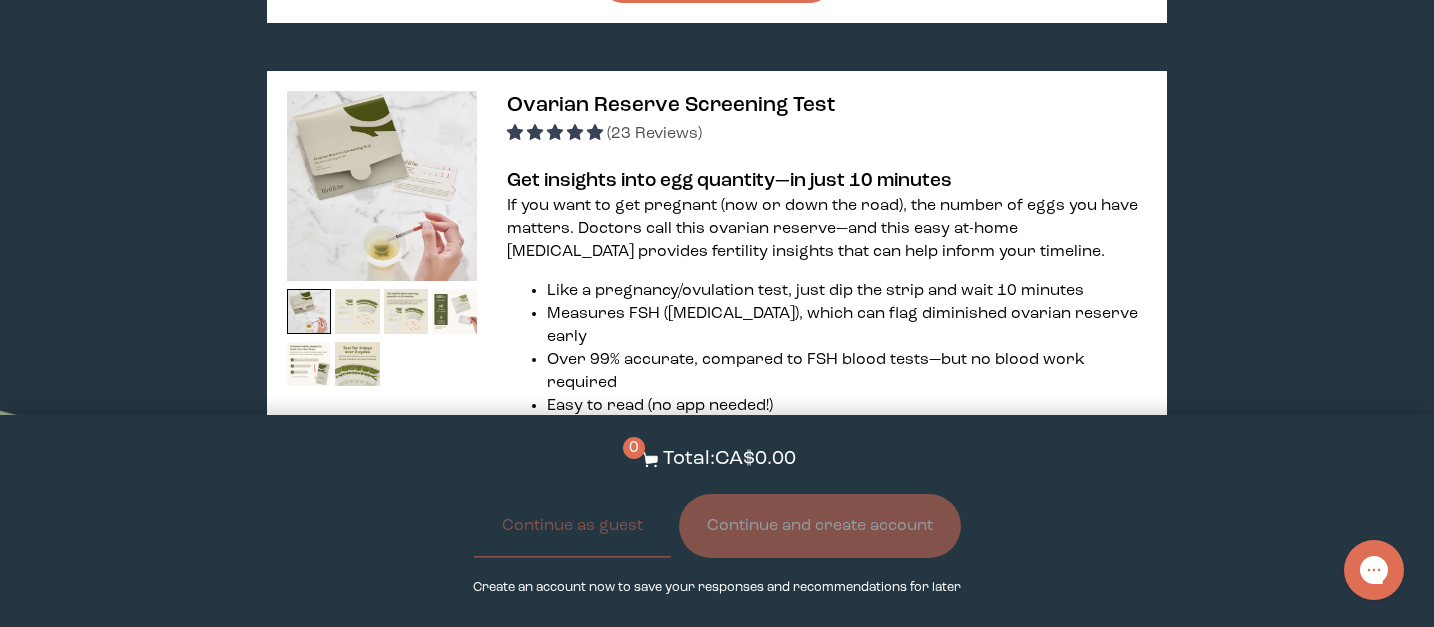 click on "Learn More About it" at bounding box center (712, 486) 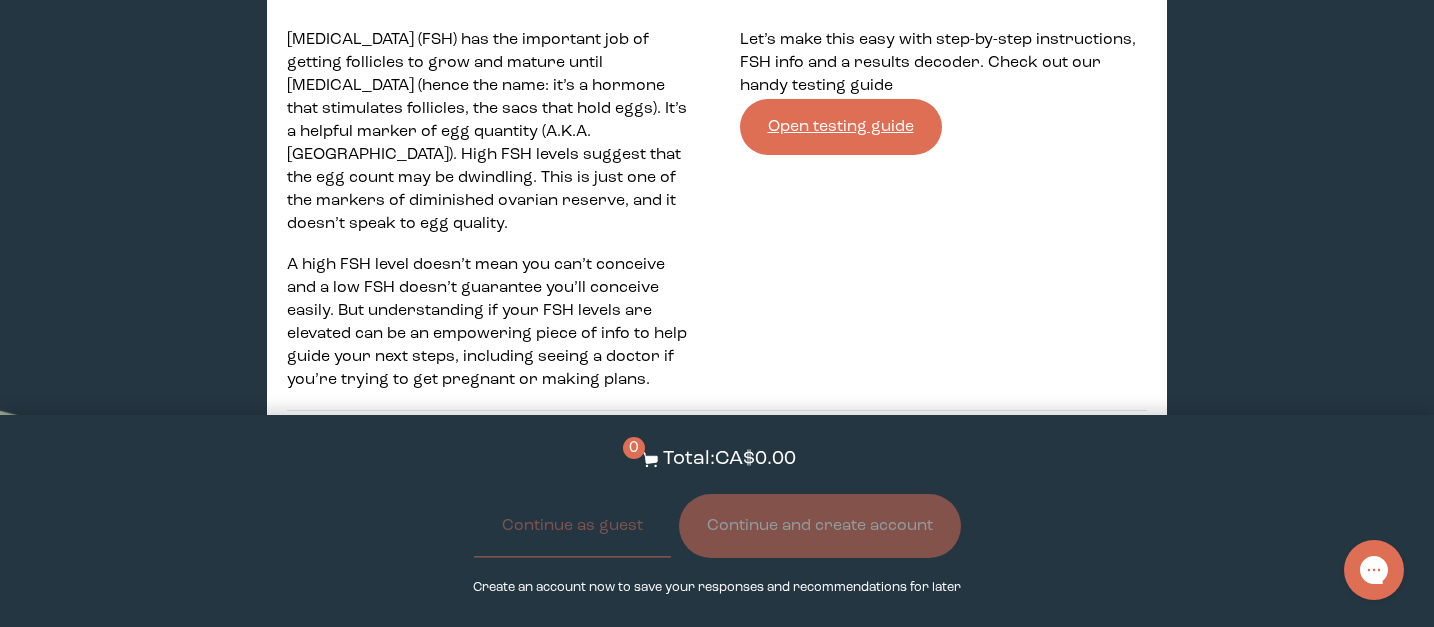 scroll, scrollTop: 6094, scrollLeft: 0, axis: vertical 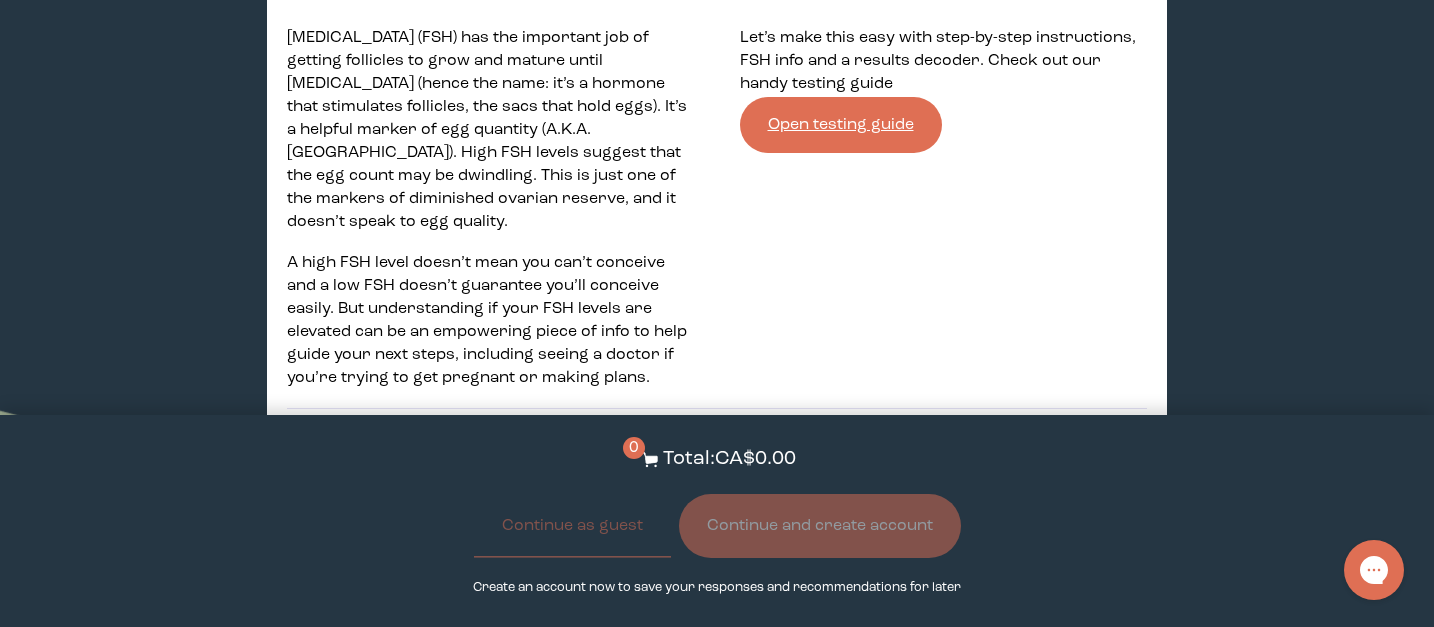 click on "Add to Cart - CA$50.00" at bounding box center [716, 500] 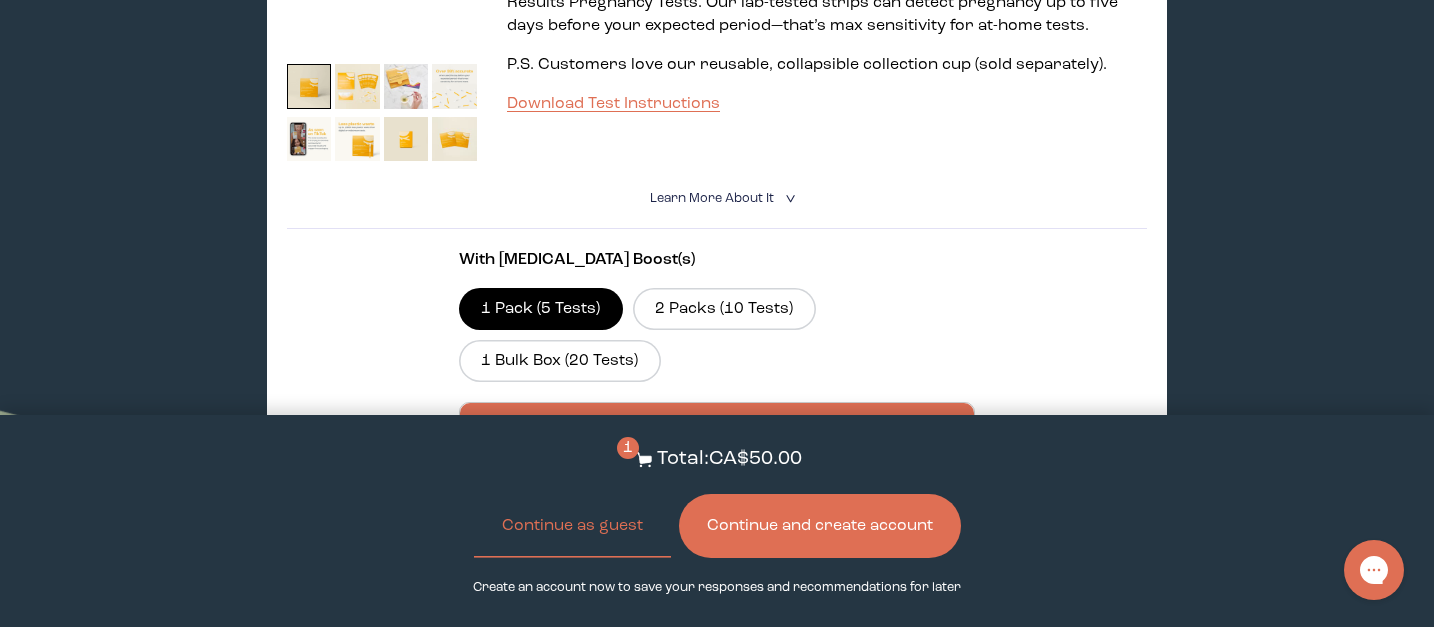 scroll, scrollTop: 4922, scrollLeft: 0, axis: vertical 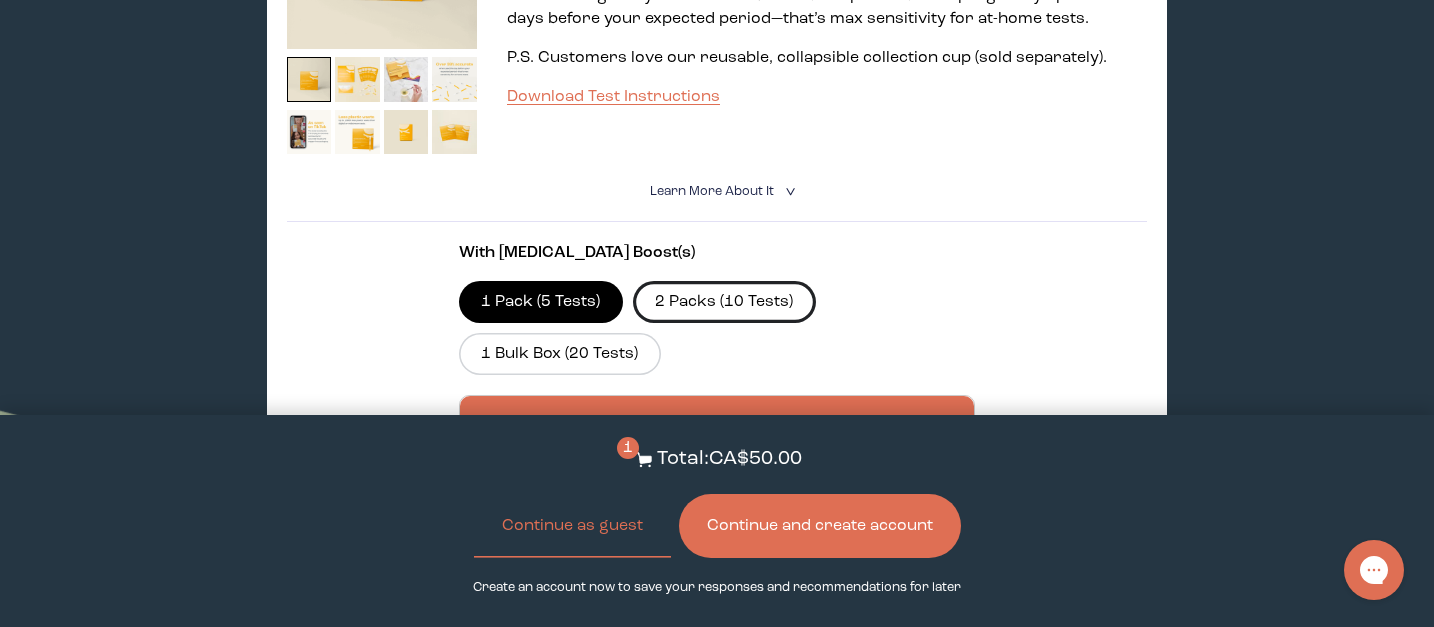 click on "2 Packs (10 Tests)" at bounding box center [724, 302] 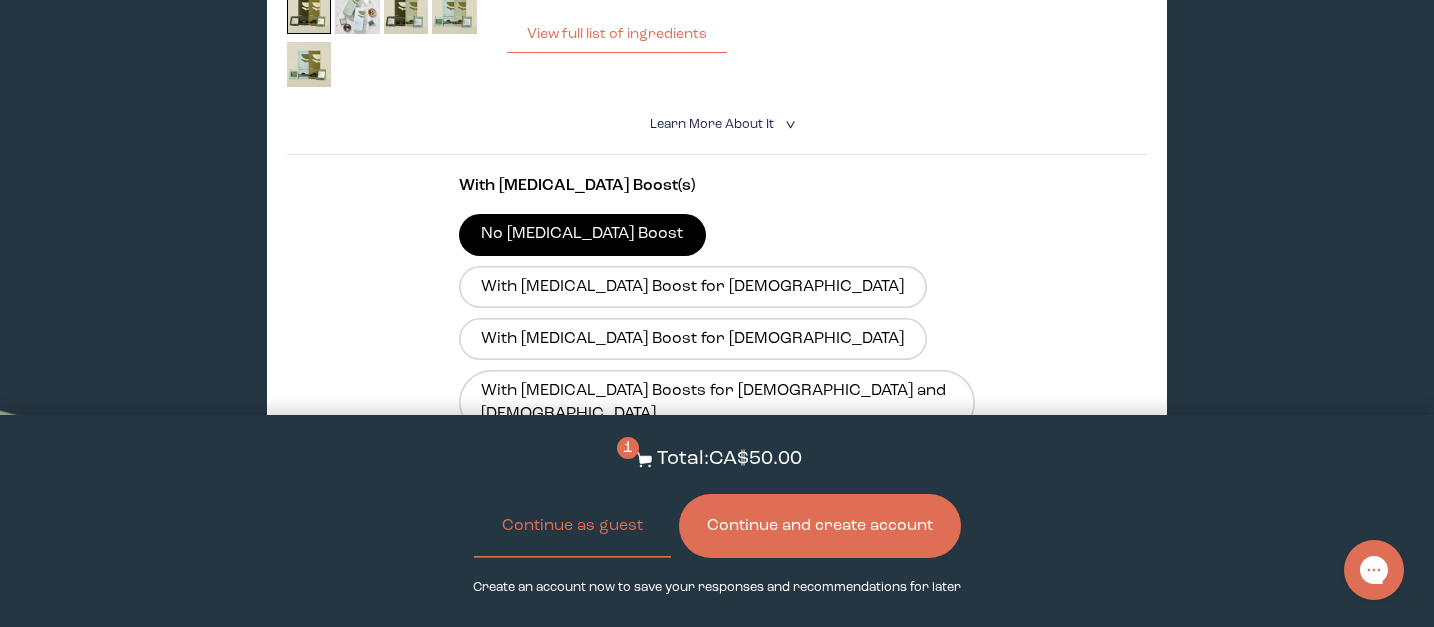 scroll, scrollTop: 1429, scrollLeft: 0, axis: vertical 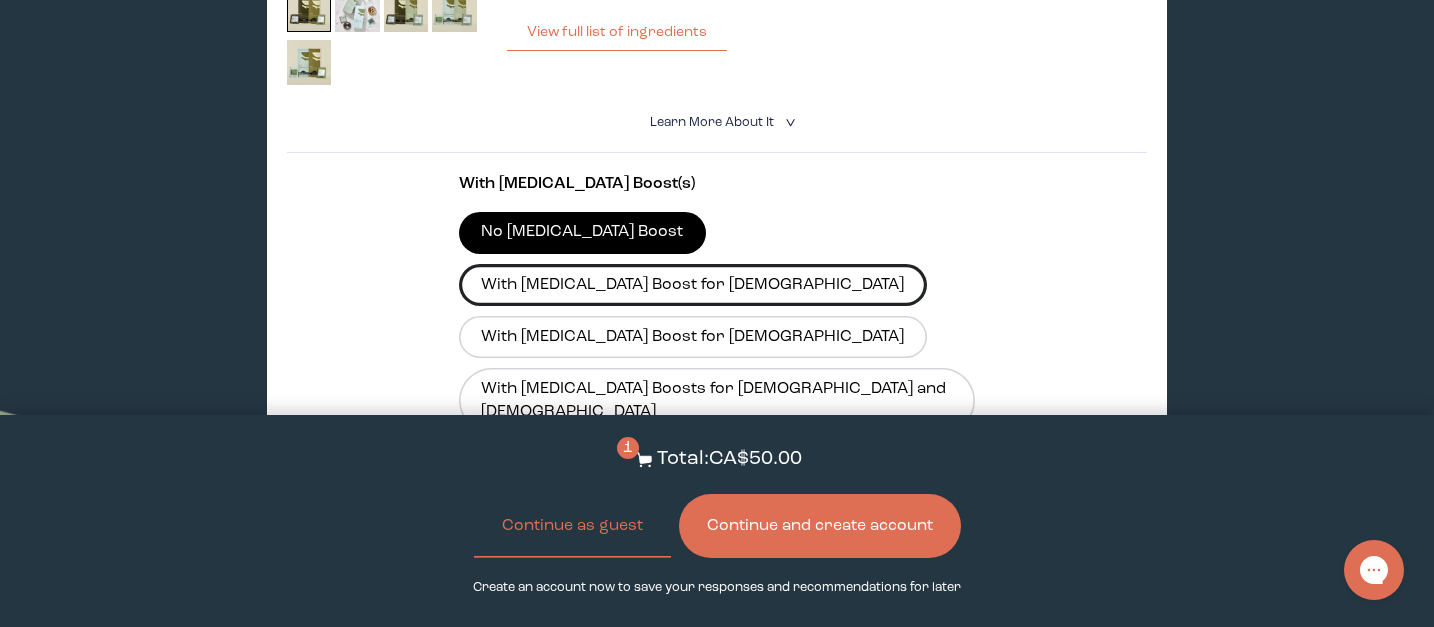 click on "With [MEDICAL_DATA] Boost for [DEMOGRAPHIC_DATA]" at bounding box center [693, 285] 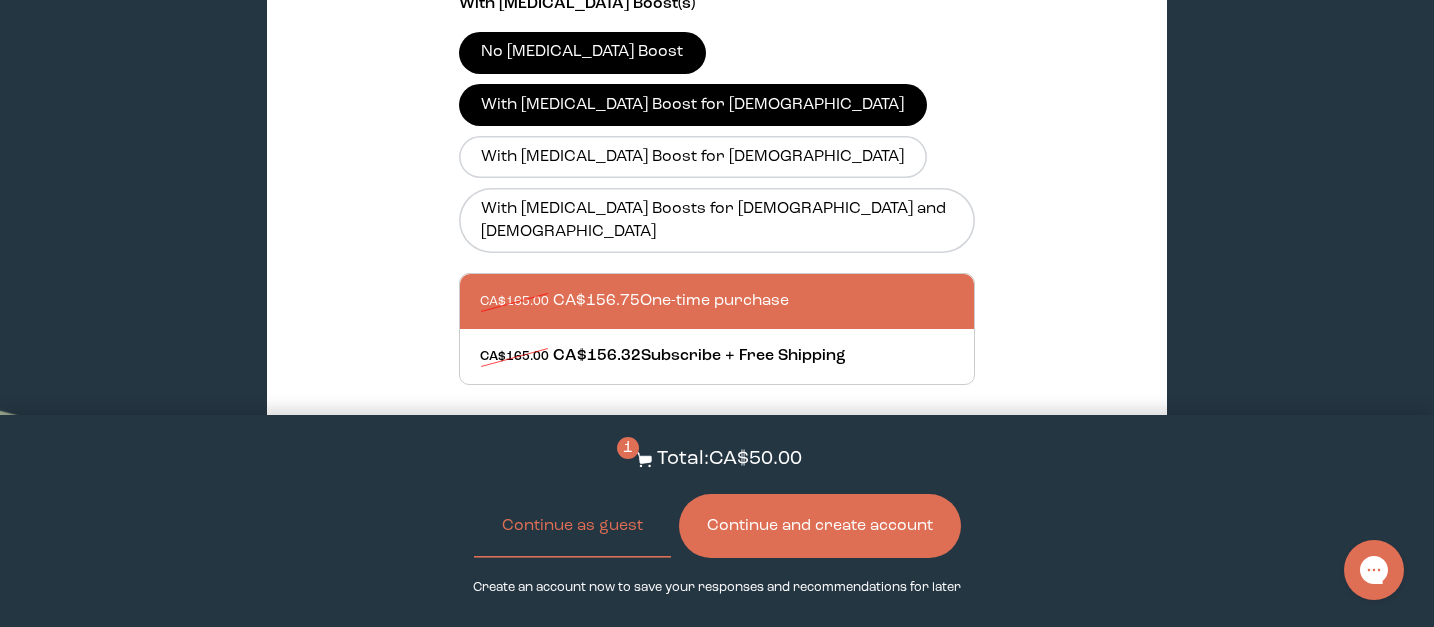 scroll, scrollTop: 1615, scrollLeft: 0, axis: vertical 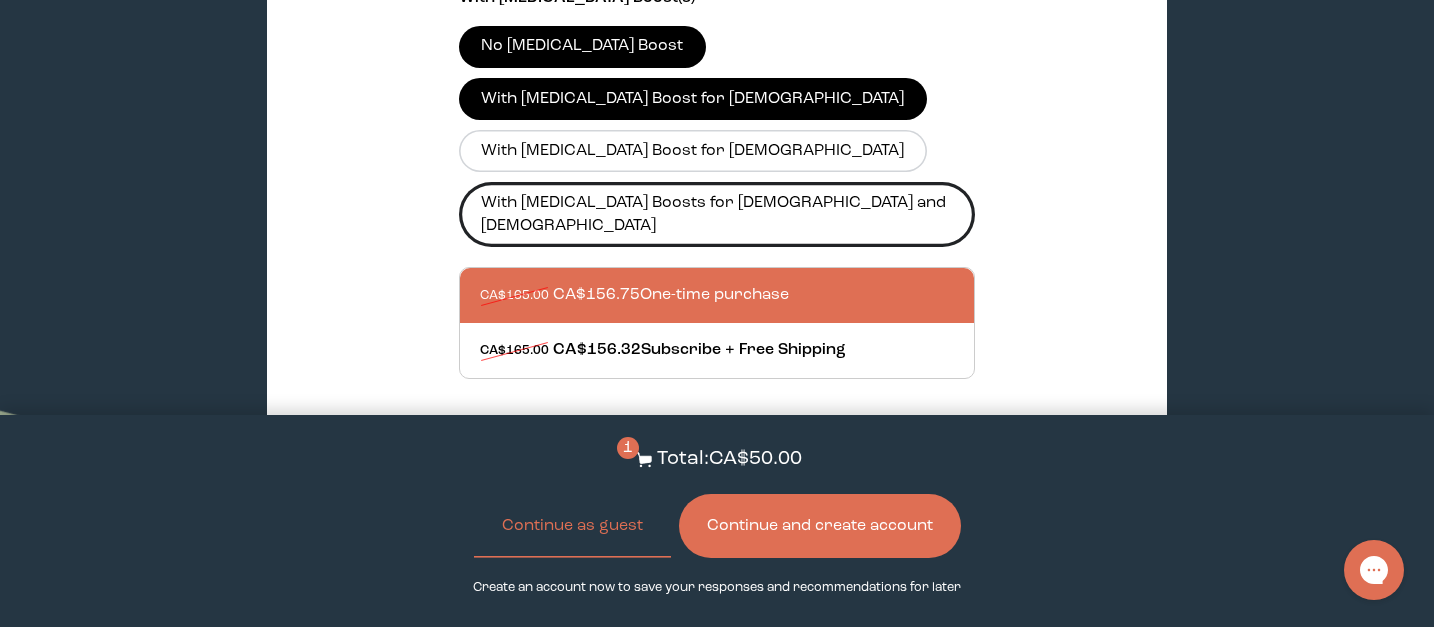 click on "With [MEDICAL_DATA] Boosts for [DEMOGRAPHIC_DATA] and [DEMOGRAPHIC_DATA]" at bounding box center [717, 214] 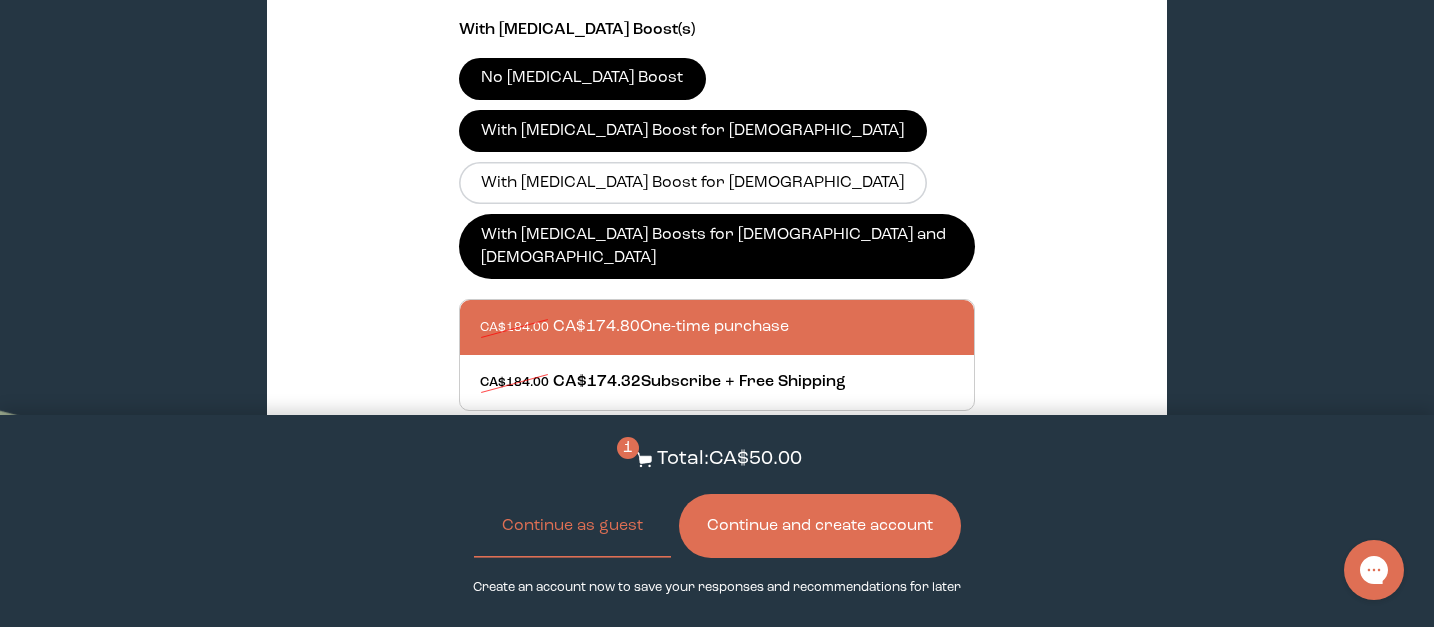 scroll, scrollTop: 1572, scrollLeft: 0, axis: vertical 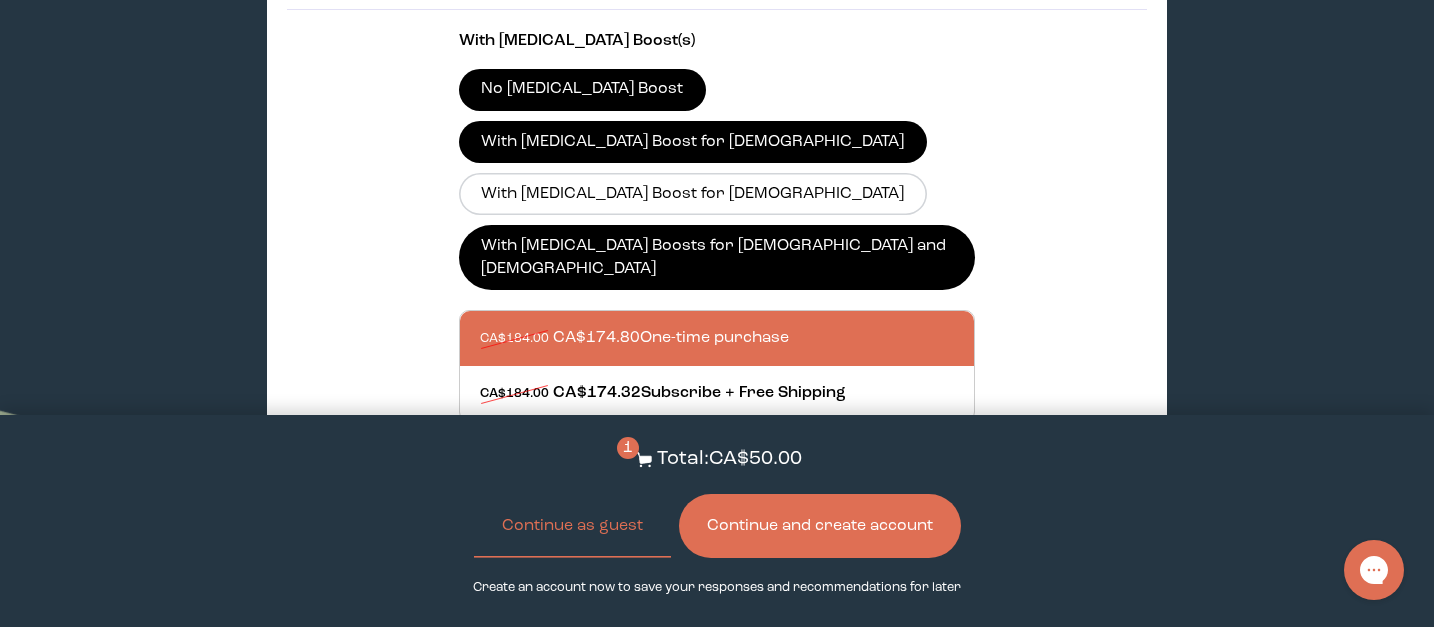 click on "With [MEDICAL_DATA] Boost for [DEMOGRAPHIC_DATA]" at bounding box center (693, 142) 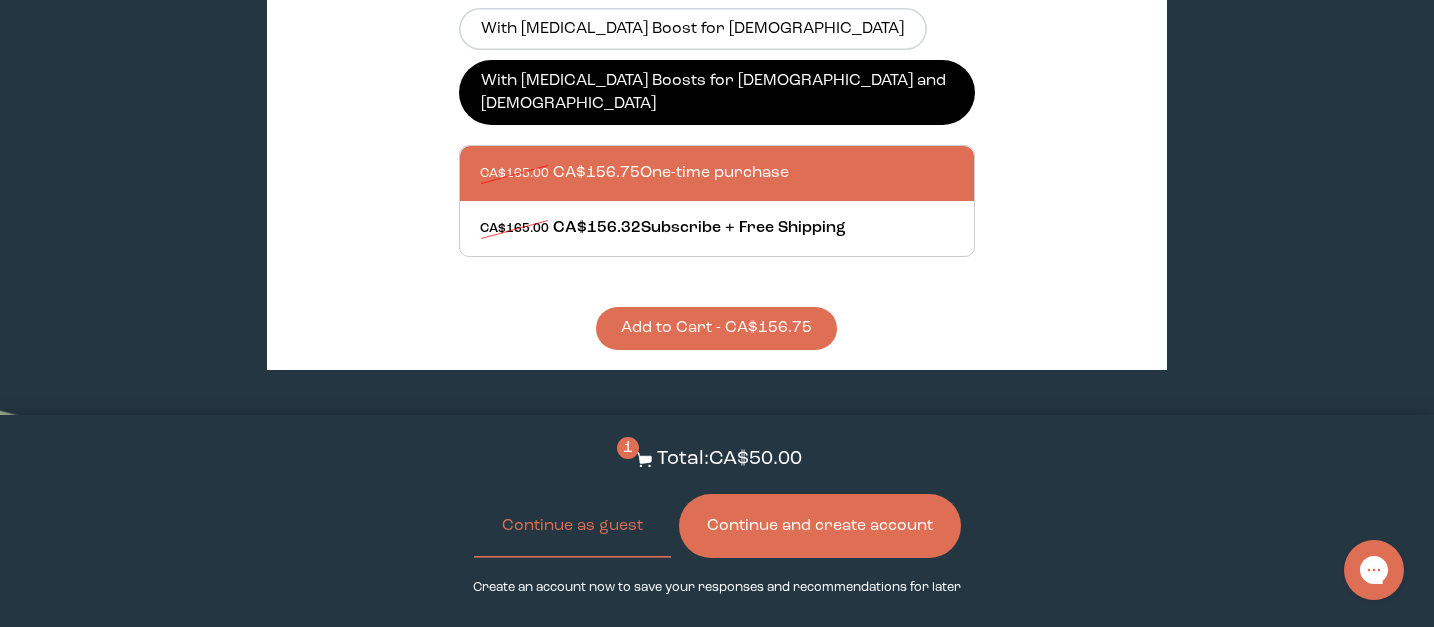 scroll, scrollTop: 1739, scrollLeft: 0, axis: vertical 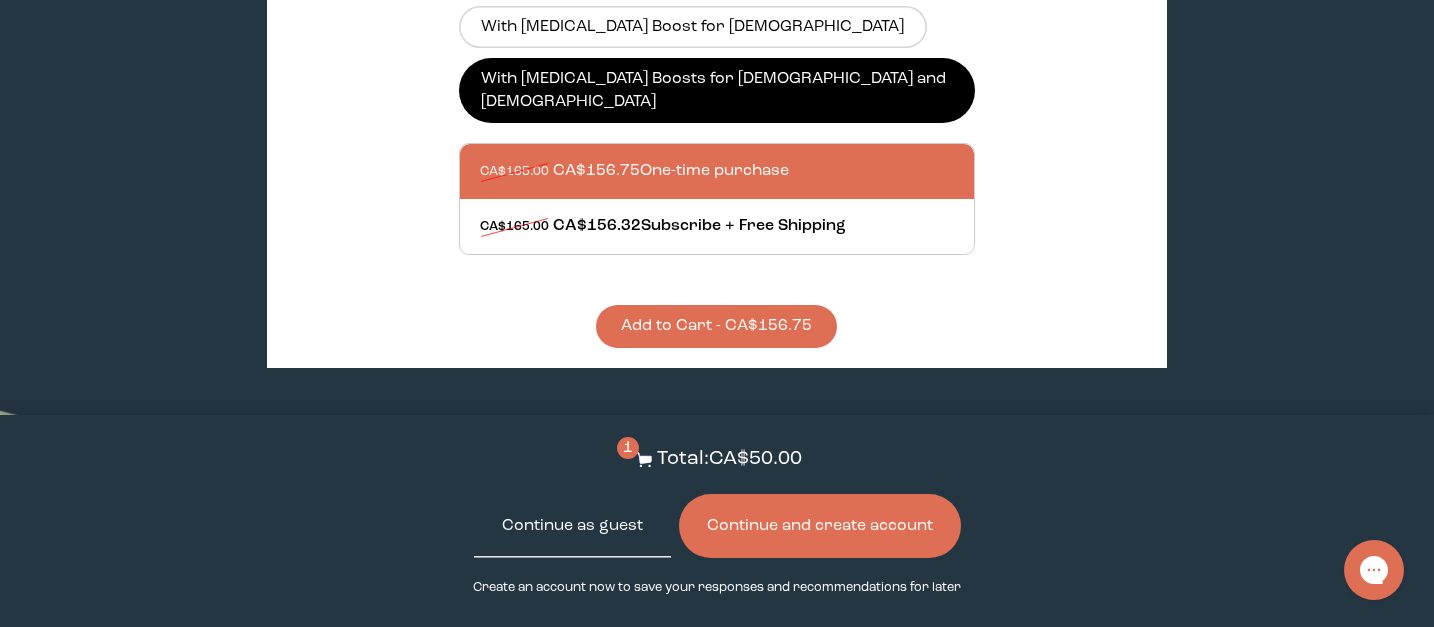 click on "Continue as guest" at bounding box center (572, 526) 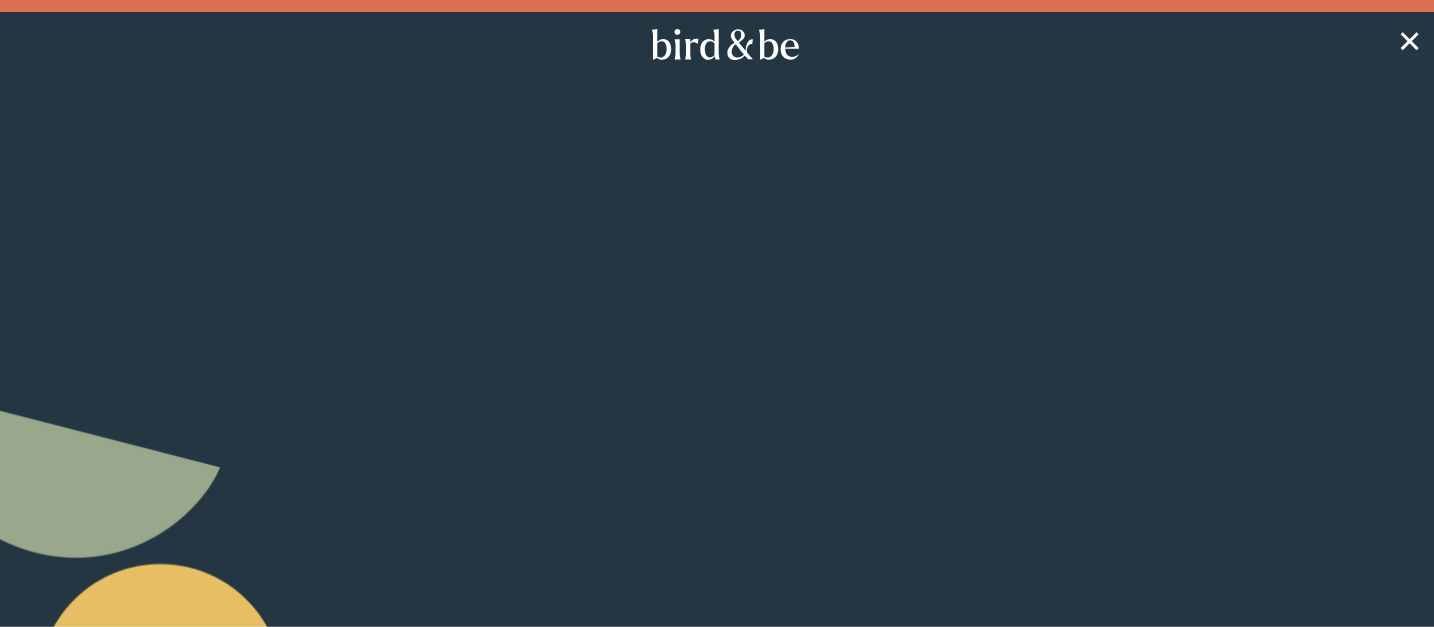 scroll, scrollTop: 4037, scrollLeft: 0, axis: vertical 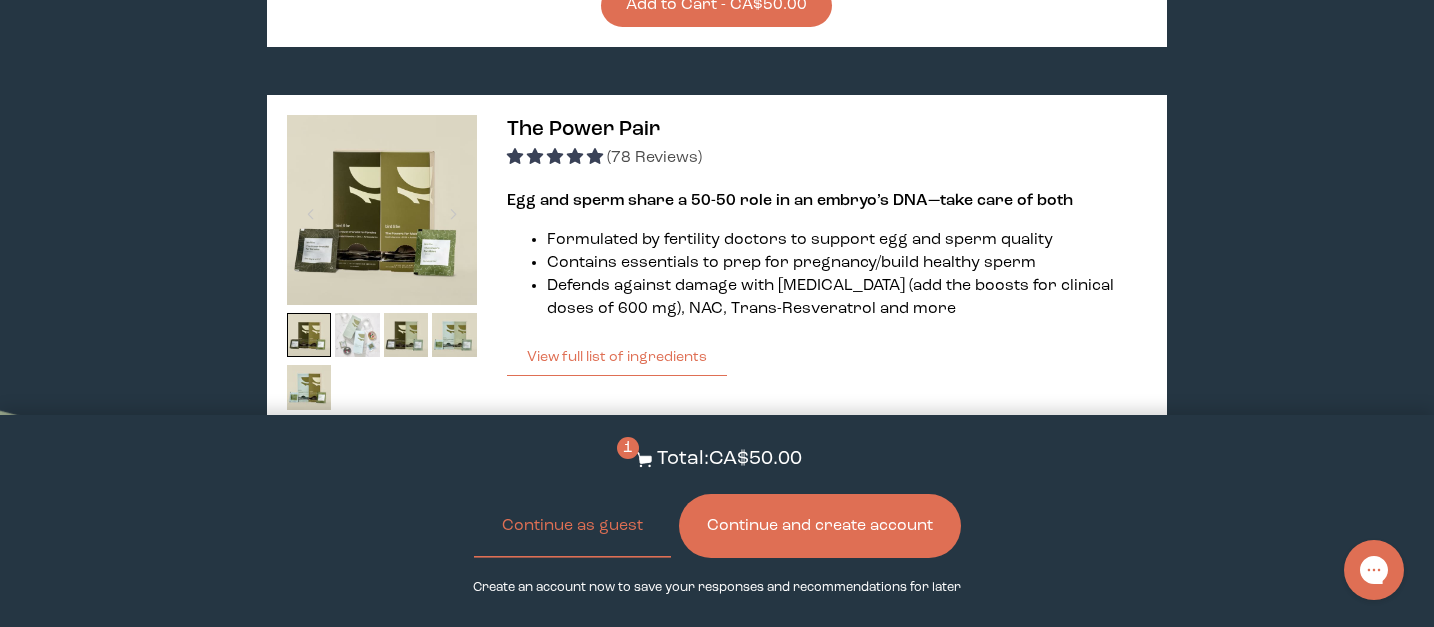 click at bounding box center [357, 335] 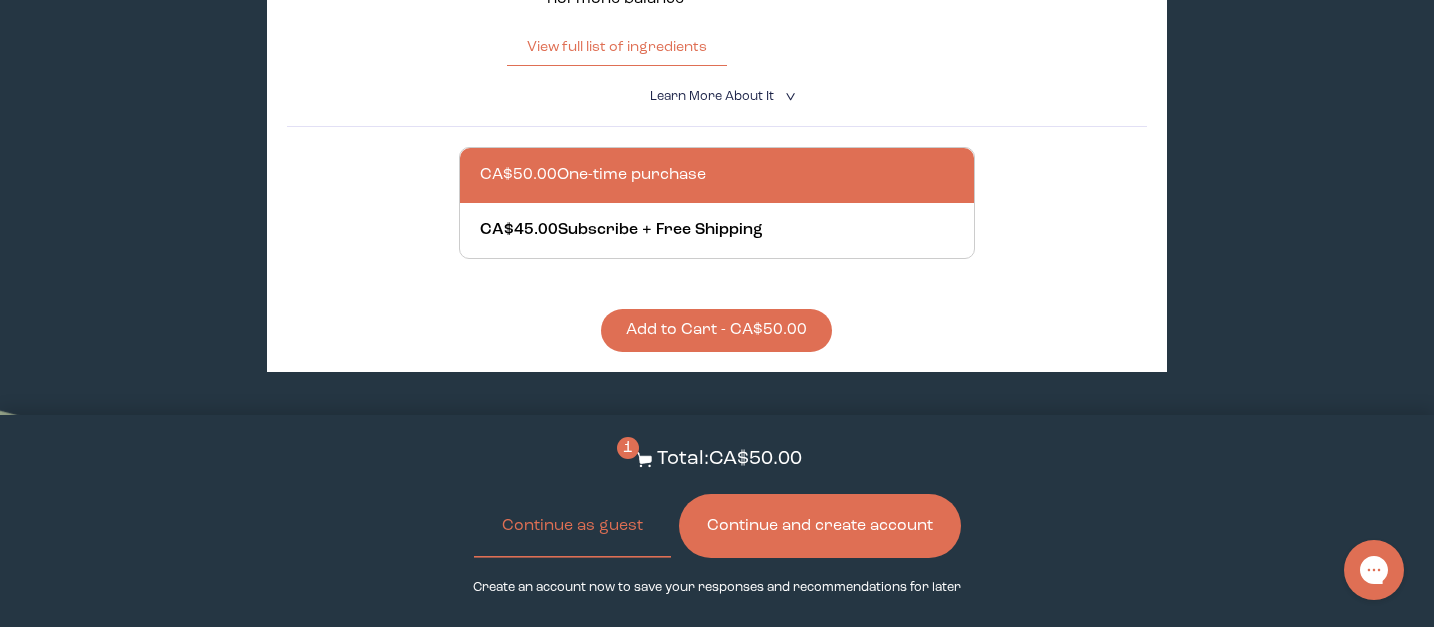 scroll, scrollTop: 791, scrollLeft: 0, axis: vertical 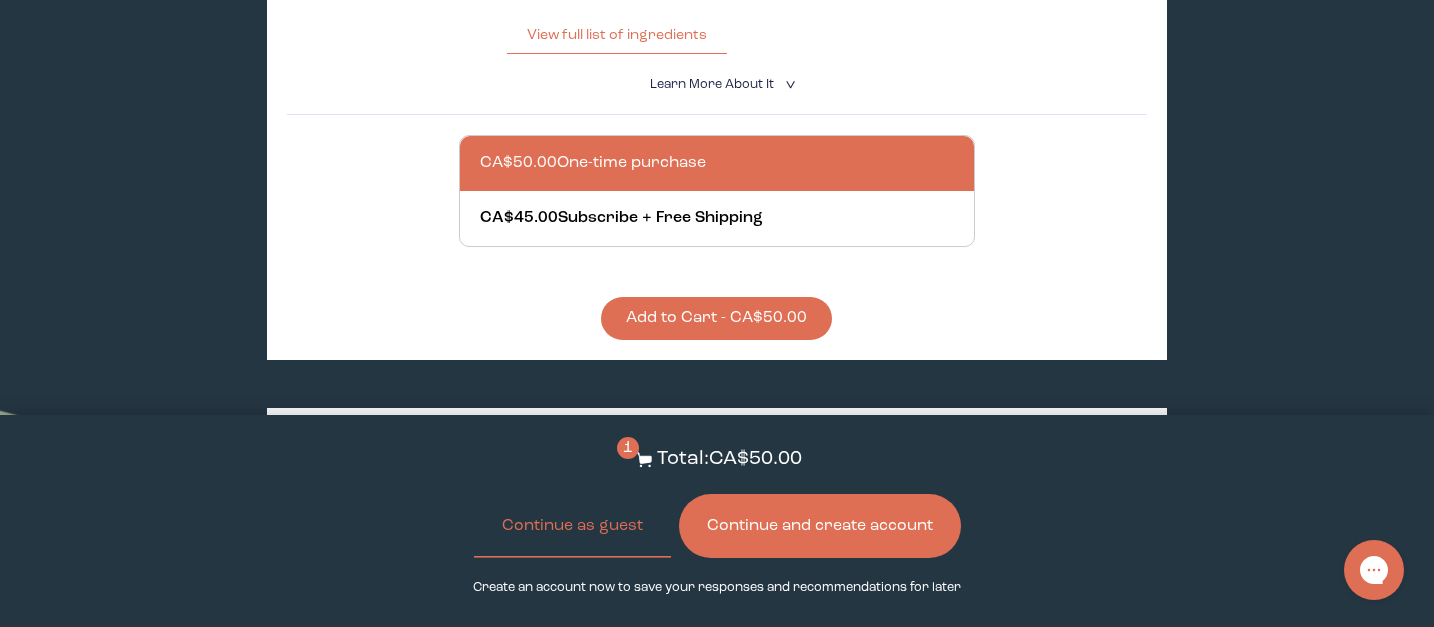 click on "Add to Cart - CA$50.00" at bounding box center (716, 318) 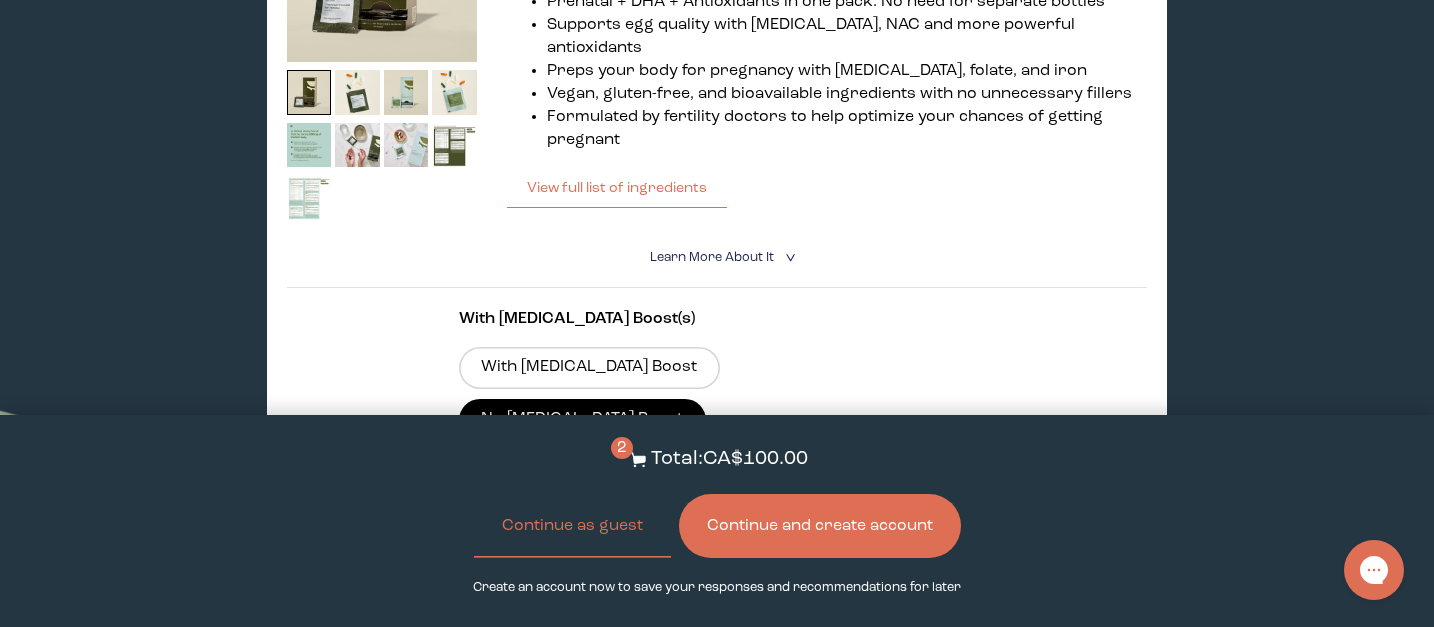 scroll, scrollTop: 3211, scrollLeft: 0, axis: vertical 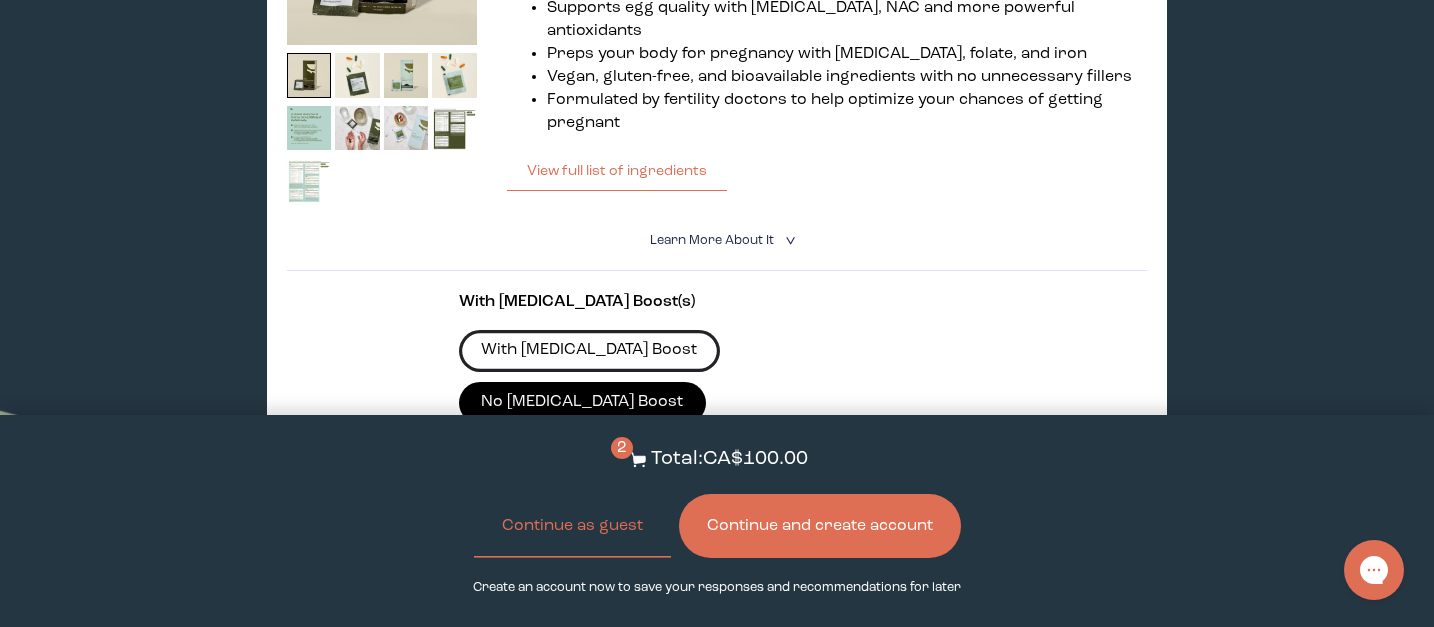 click on "With [MEDICAL_DATA] Boost" at bounding box center (589, 351) 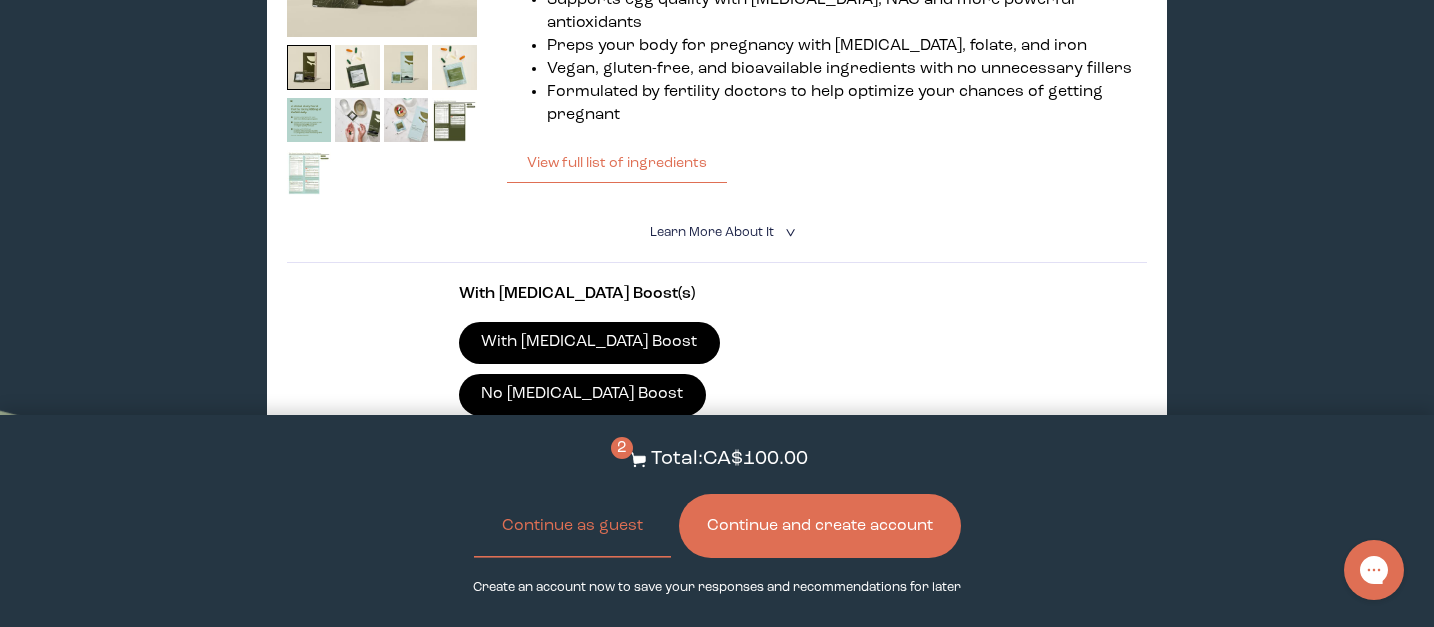 scroll, scrollTop: 3220, scrollLeft: 0, axis: vertical 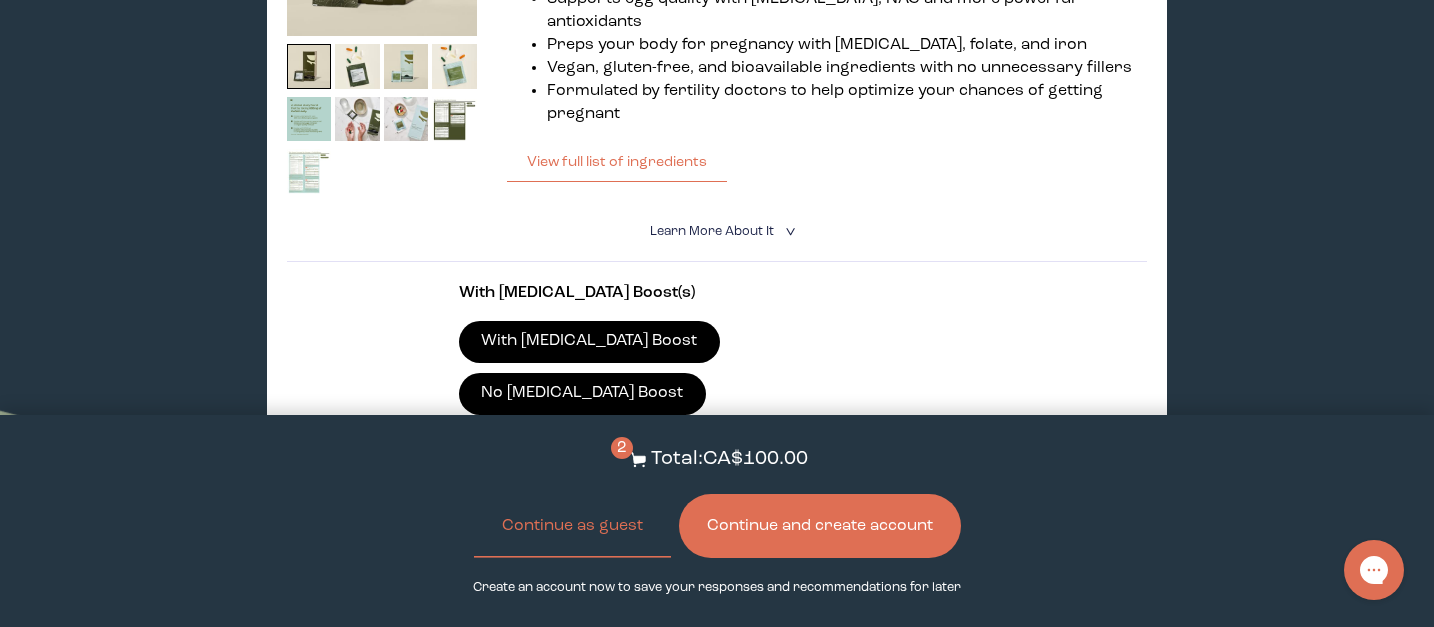 click on "Add to Cart - CA$92.00" at bounding box center [716, 618] 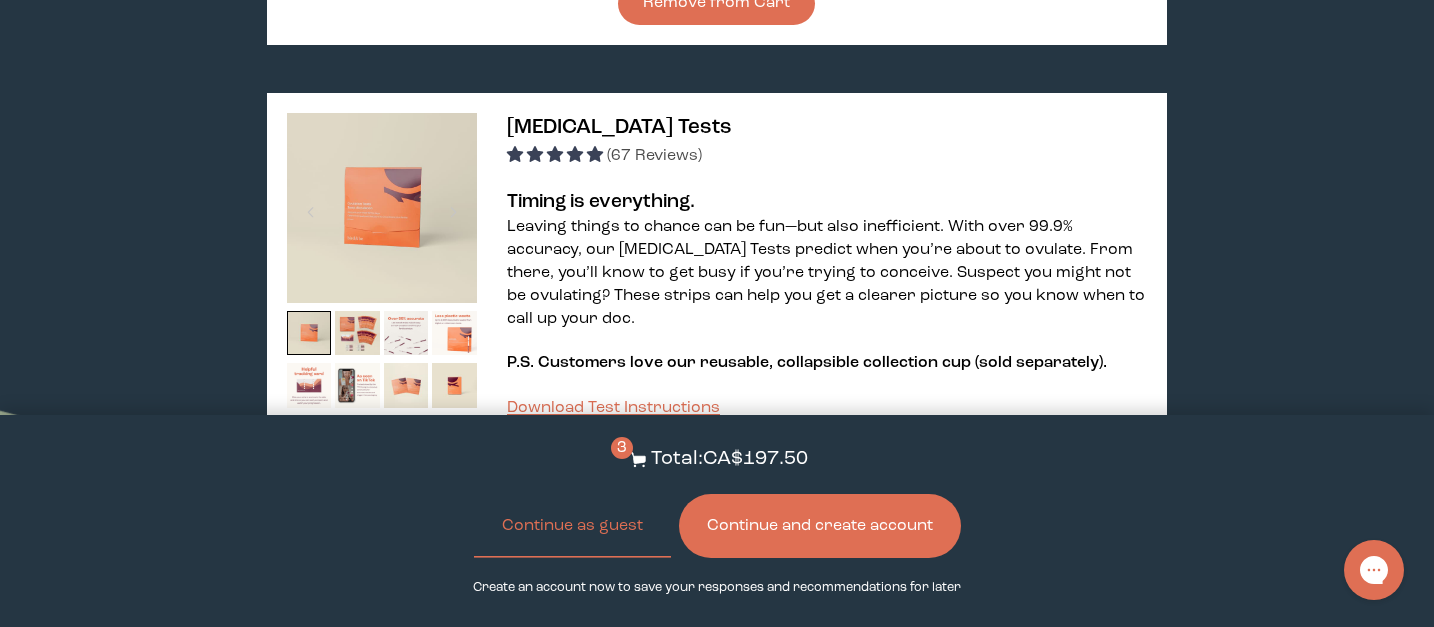 scroll, scrollTop: 3836, scrollLeft: 0, axis: vertical 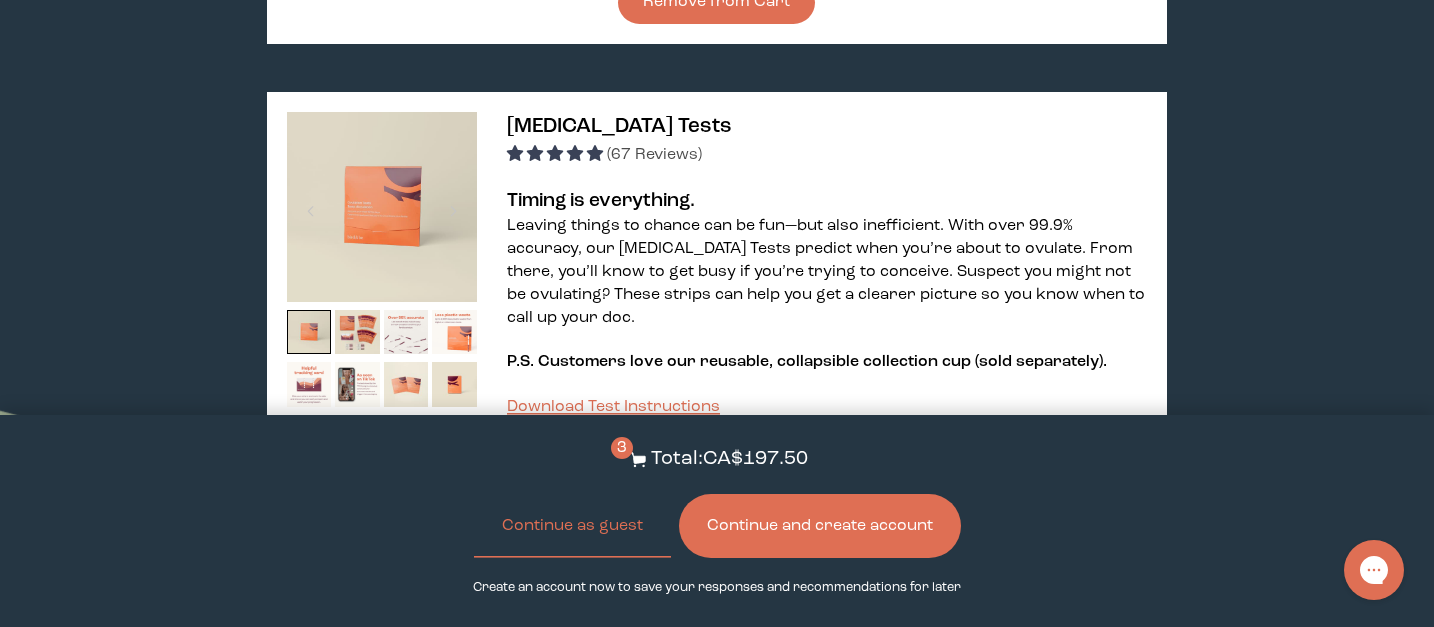 click on "2 Packs (20 Tests)" at bounding box center (734, 559) 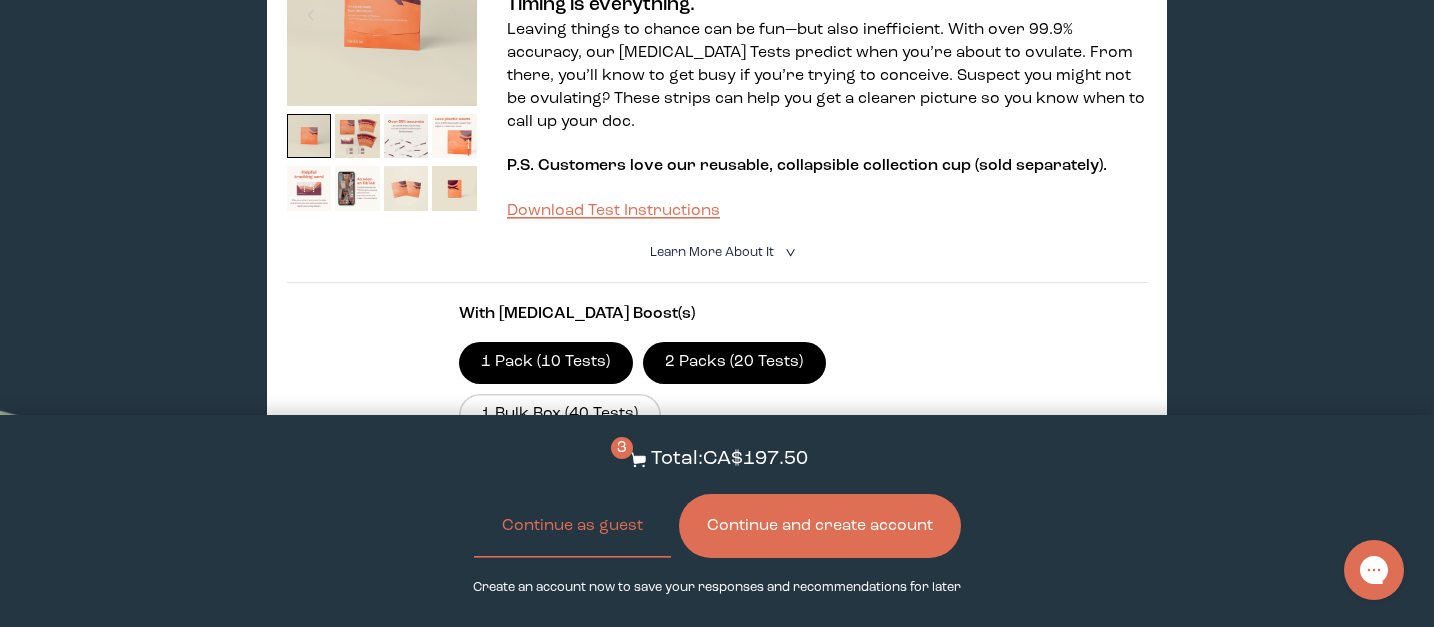 scroll, scrollTop: 4037, scrollLeft: 0, axis: vertical 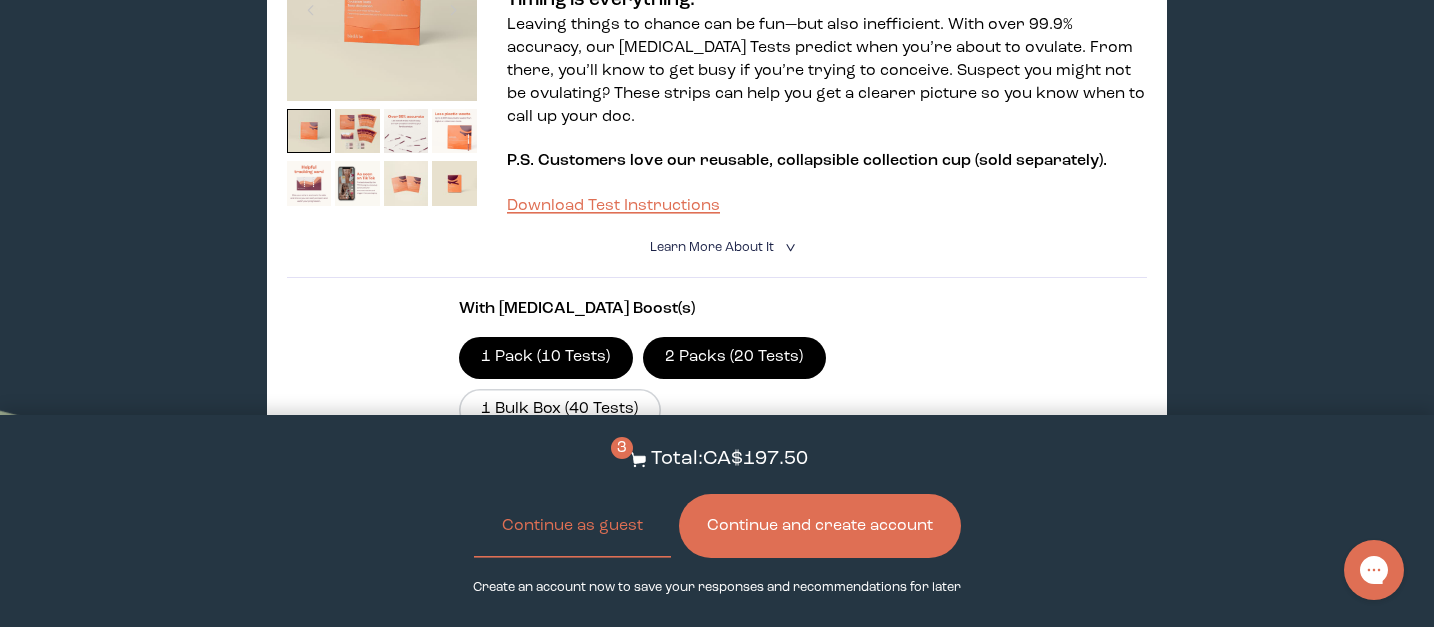 click on "Add to Cart - CA$26.00" at bounding box center (716, 634) 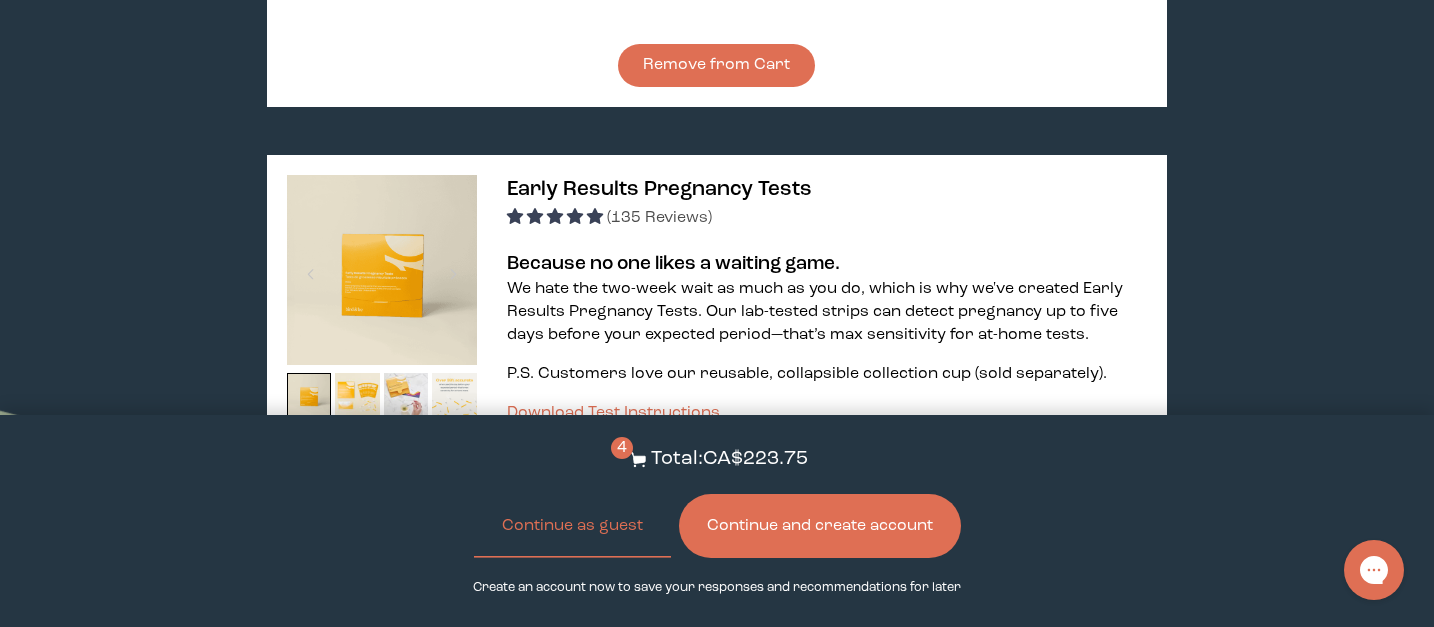 scroll, scrollTop: 4750, scrollLeft: 0, axis: vertical 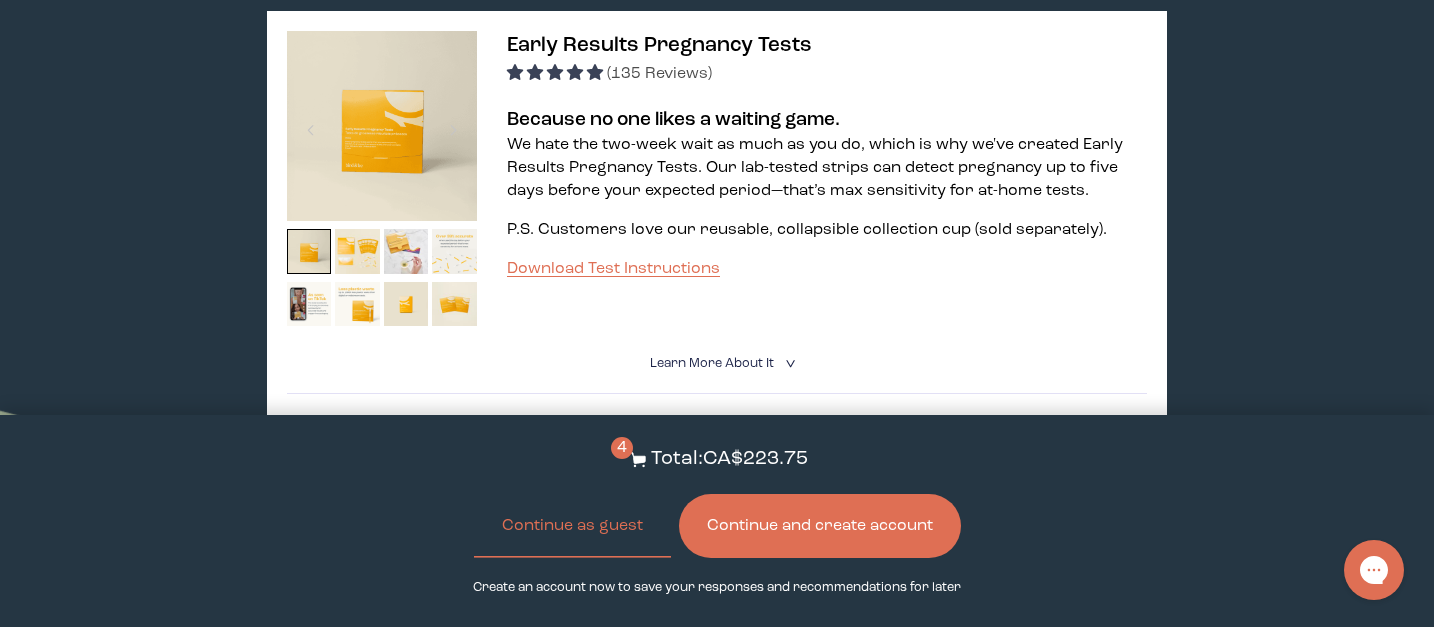 click on "2 Packs (10 Tests)" at bounding box center (724, 474) 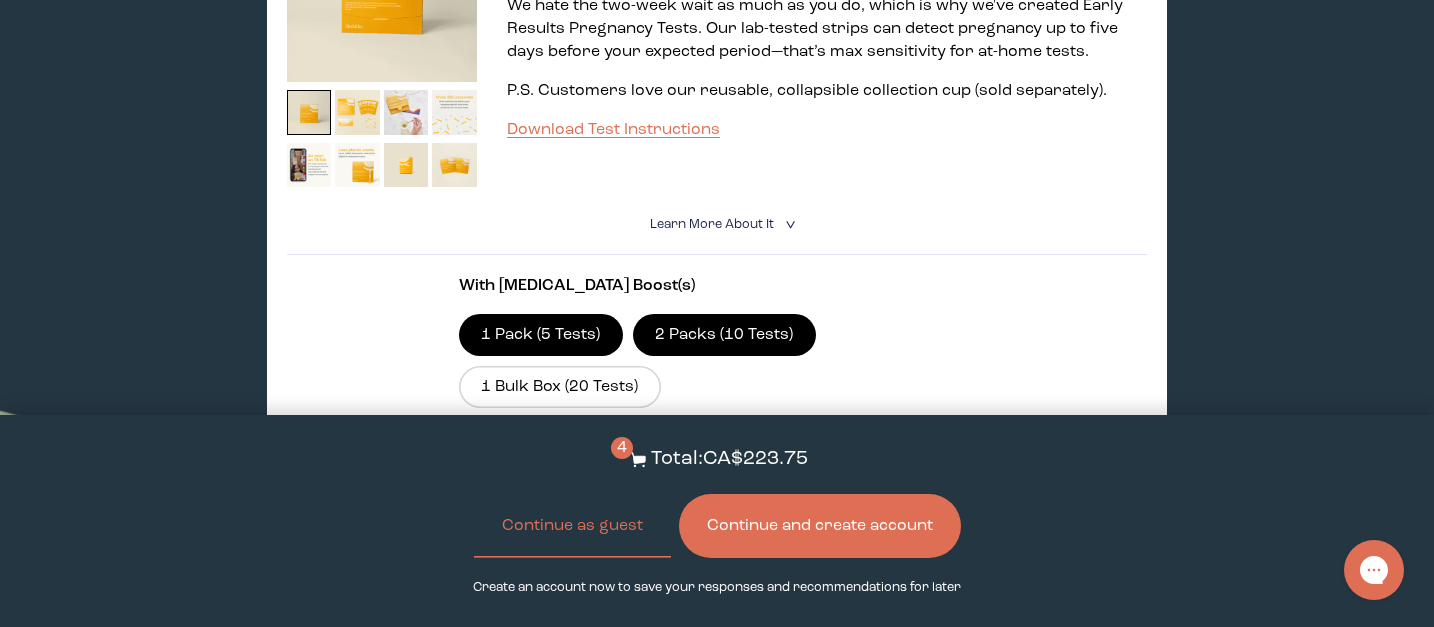 scroll, scrollTop: 4901, scrollLeft: 0, axis: vertical 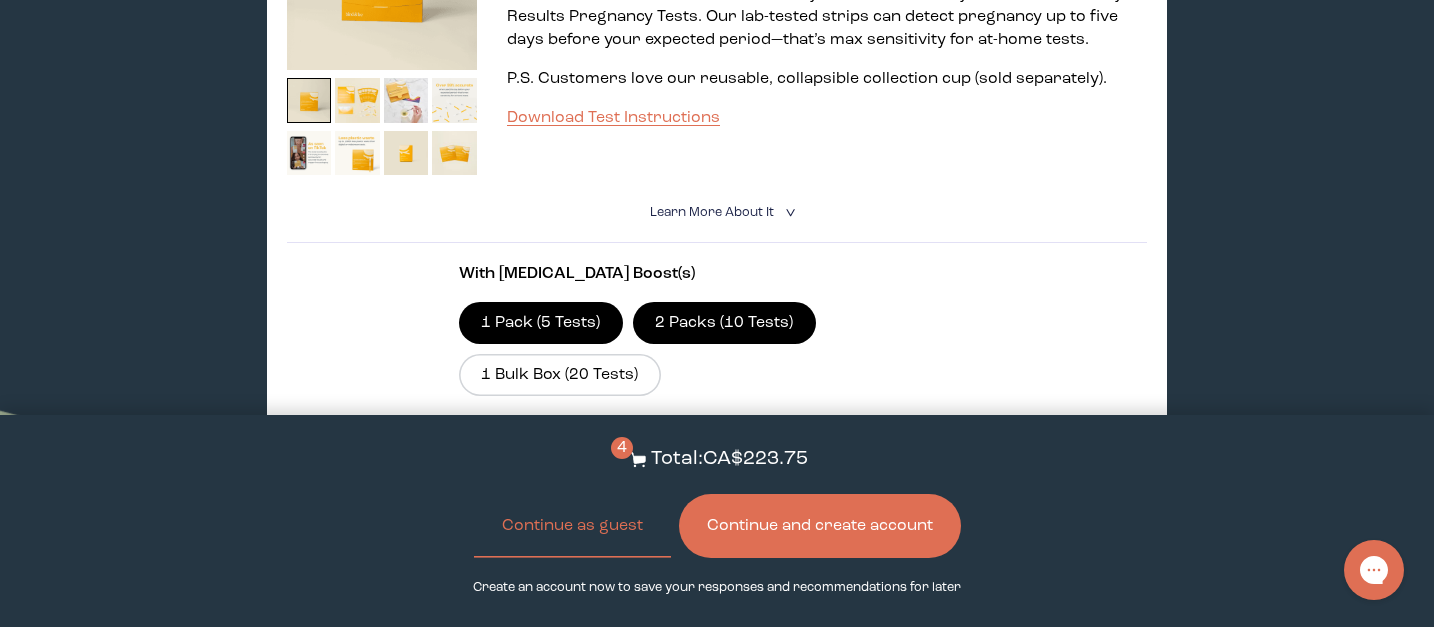 click on "Add to Cart - CA$20.00" at bounding box center [716, 599] 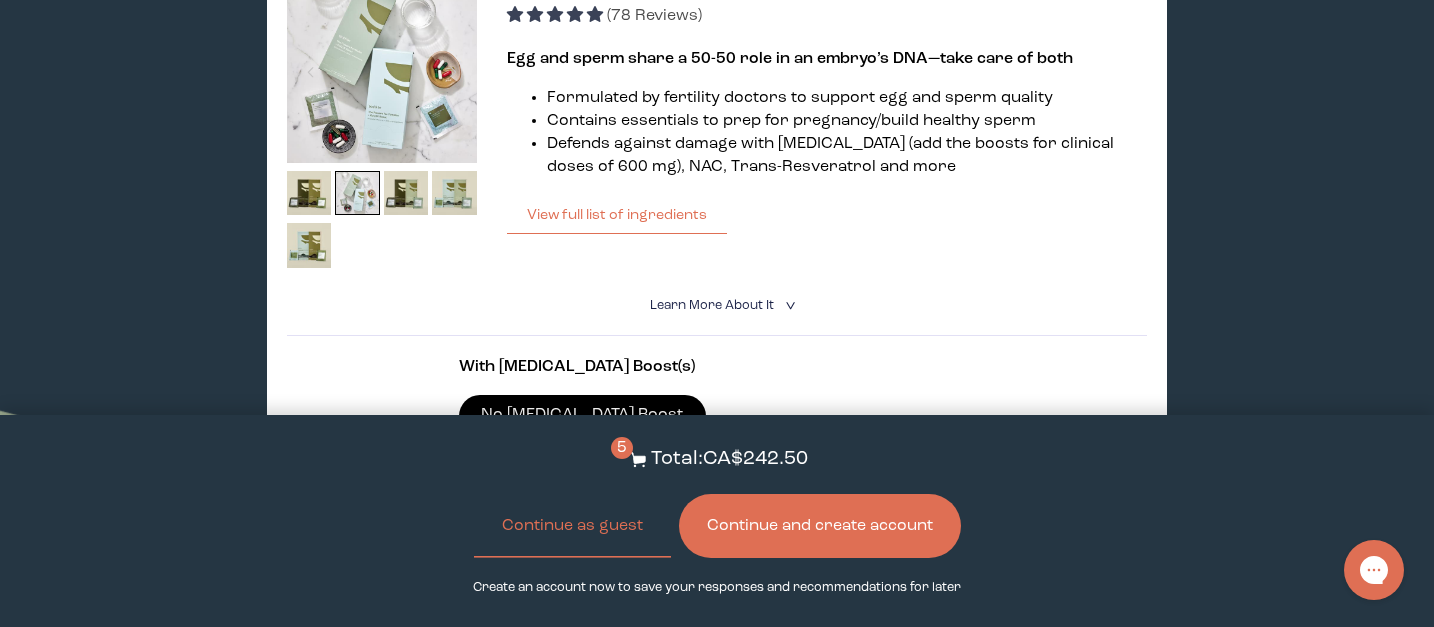 scroll, scrollTop: 994, scrollLeft: 0, axis: vertical 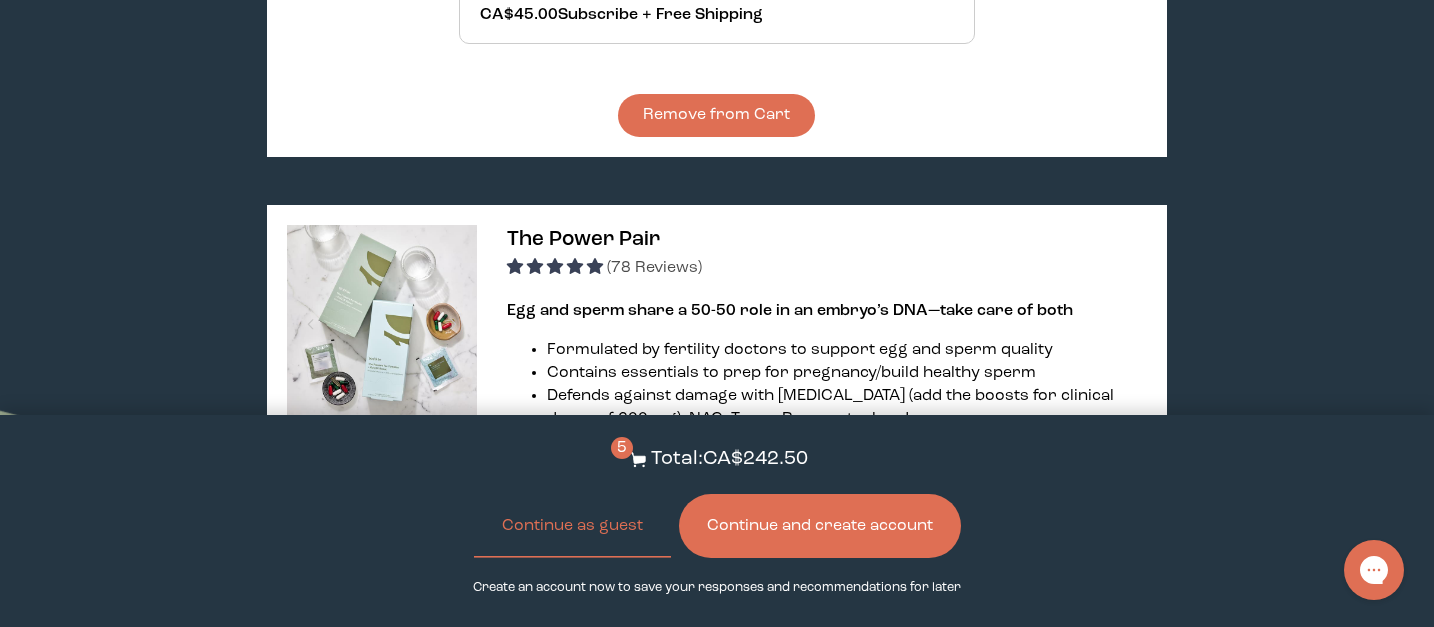 click on "Continue and create account" at bounding box center (820, 526) 